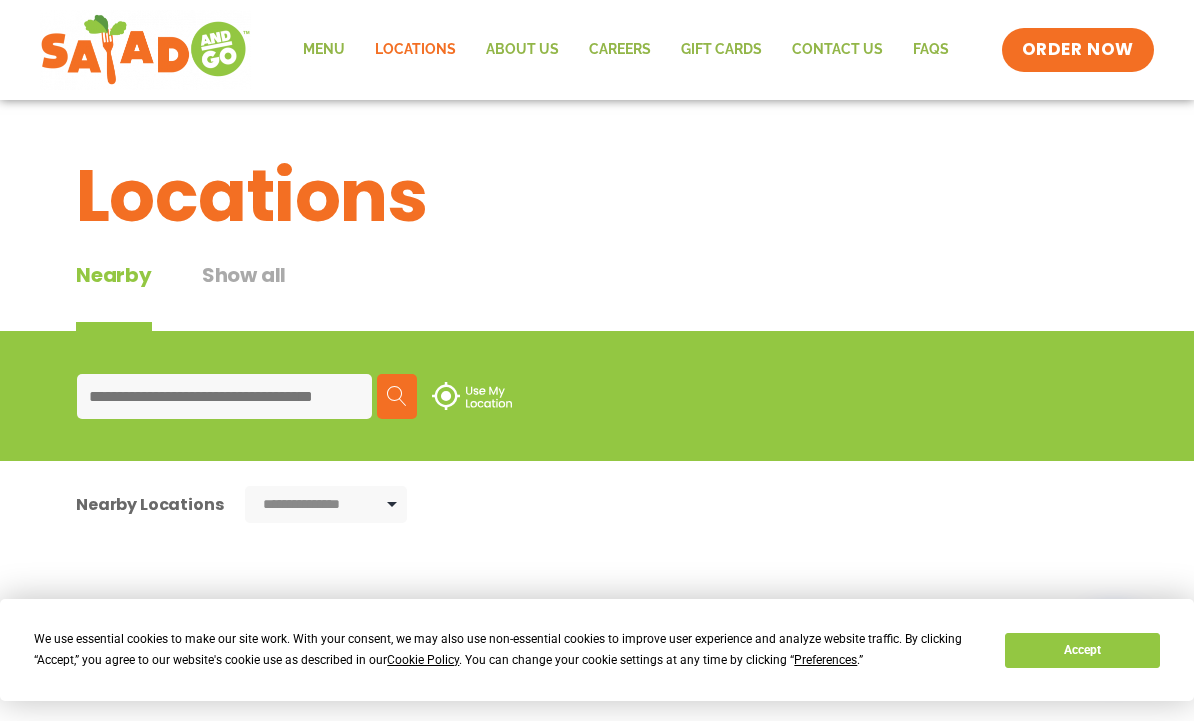 scroll, scrollTop: 0, scrollLeft: 0, axis: both 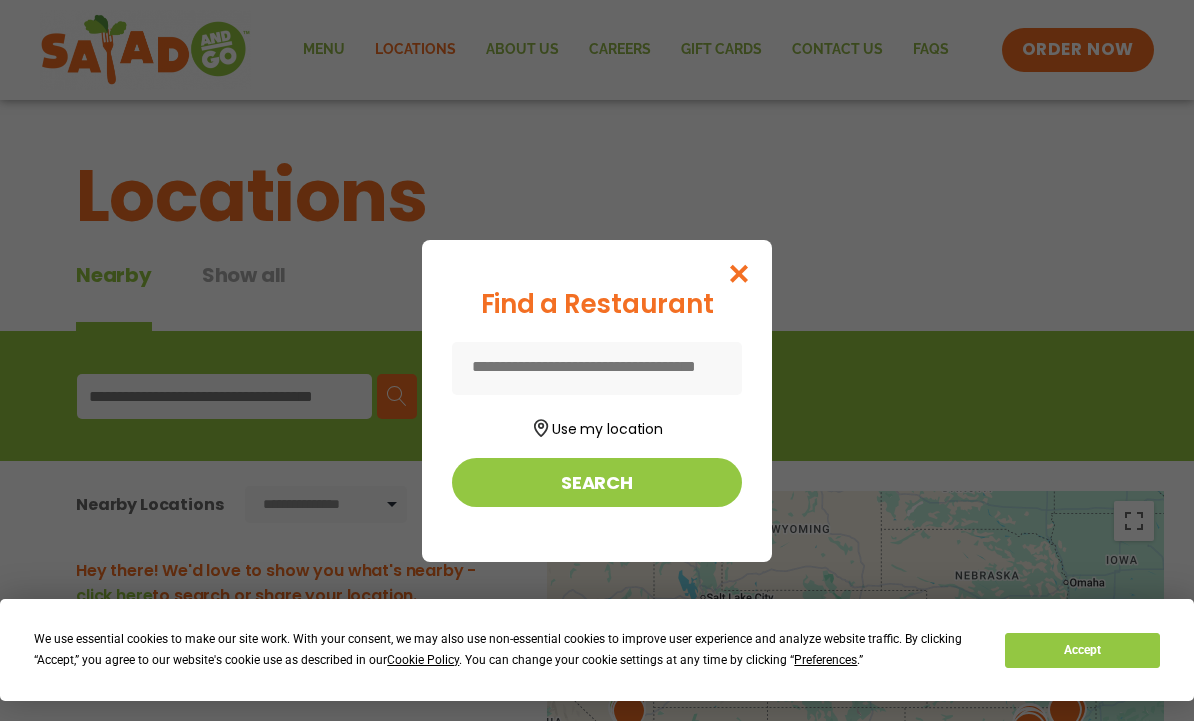 click at bounding box center [597, 368] 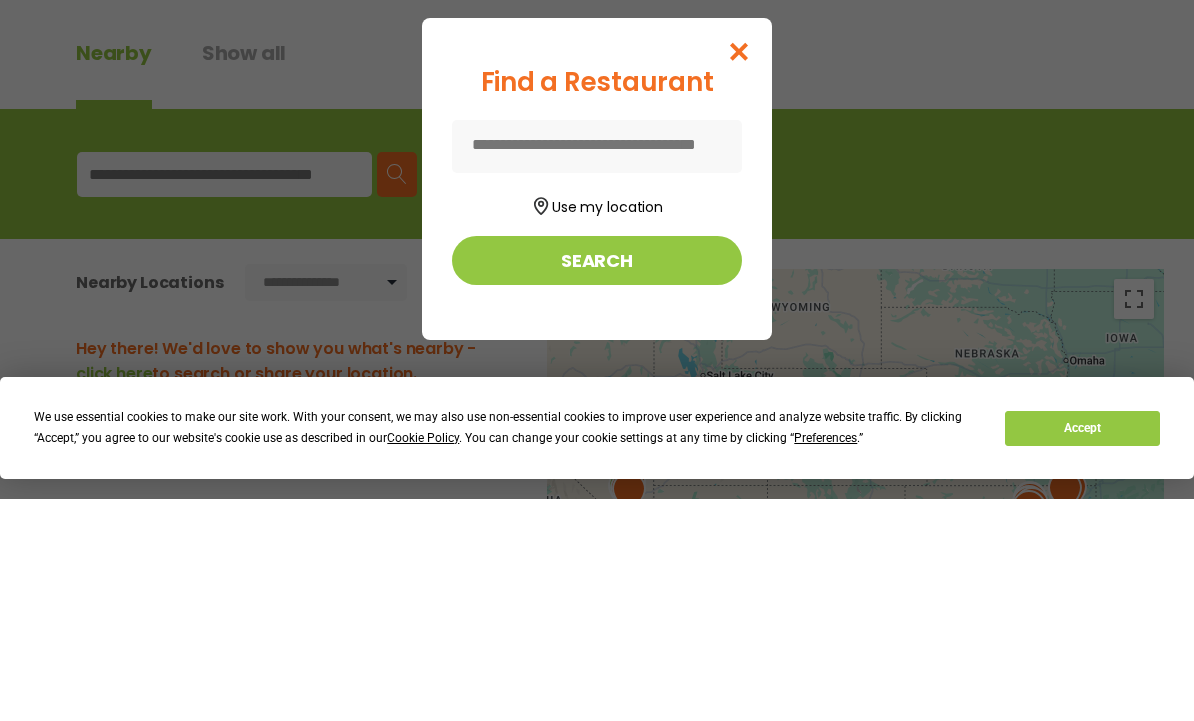 type on "*****" 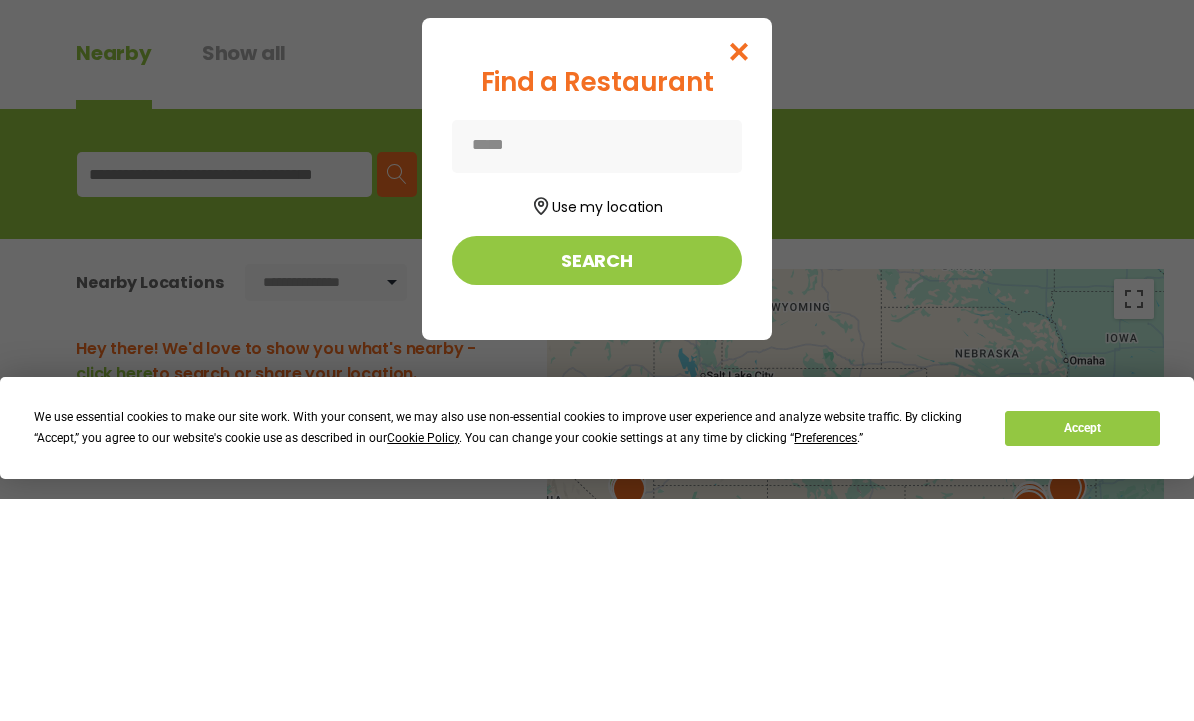 scroll, scrollTop: 222, scrollLeft: 0, axis: vertical 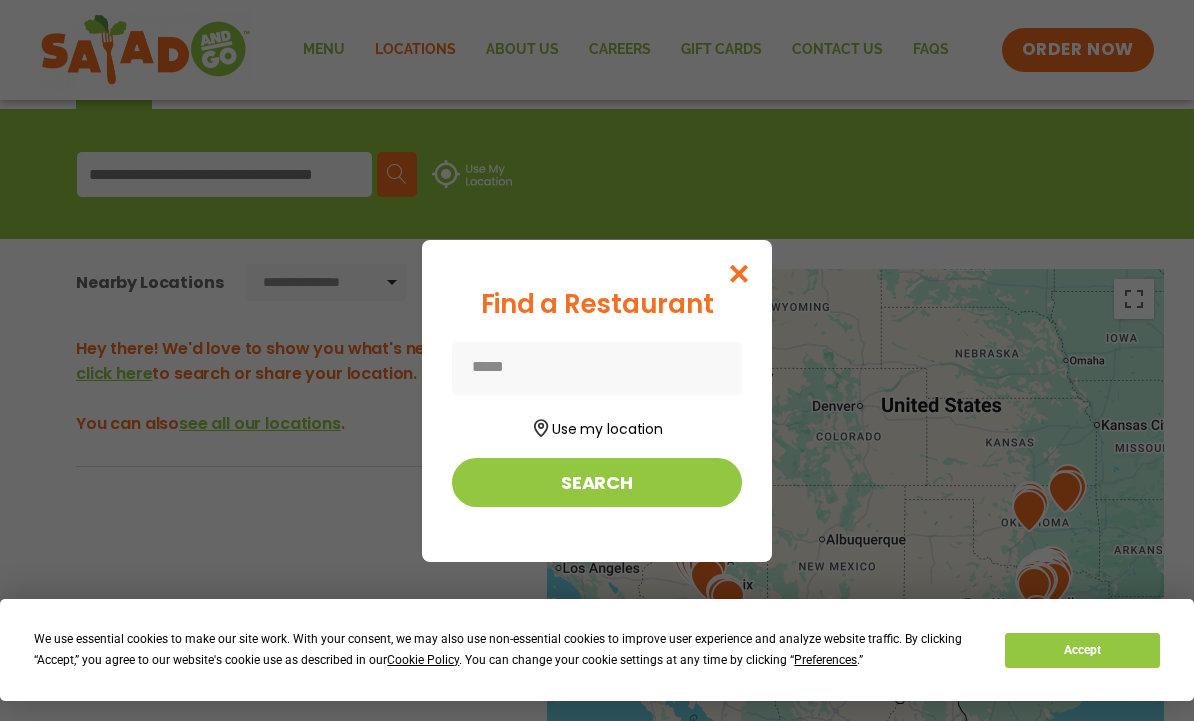 click on "Search" at bounding box center (597, 482) 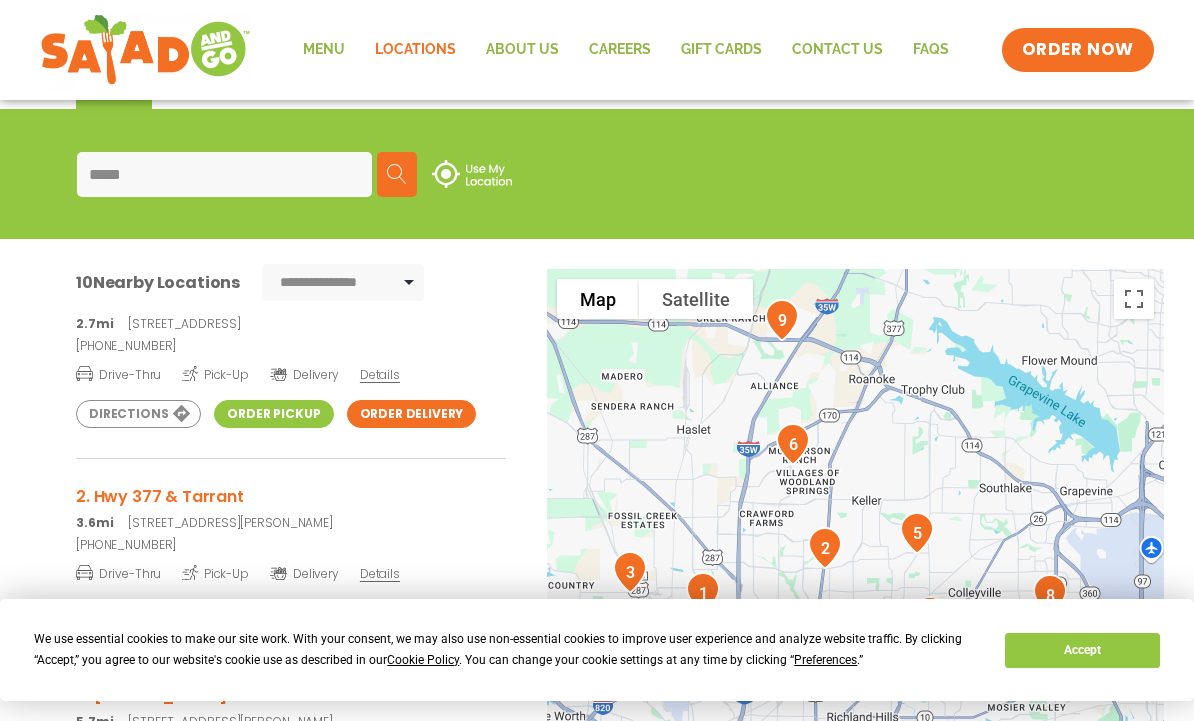 scroll, scrollTop: 47, scrollLeft: 0, axis: vertical 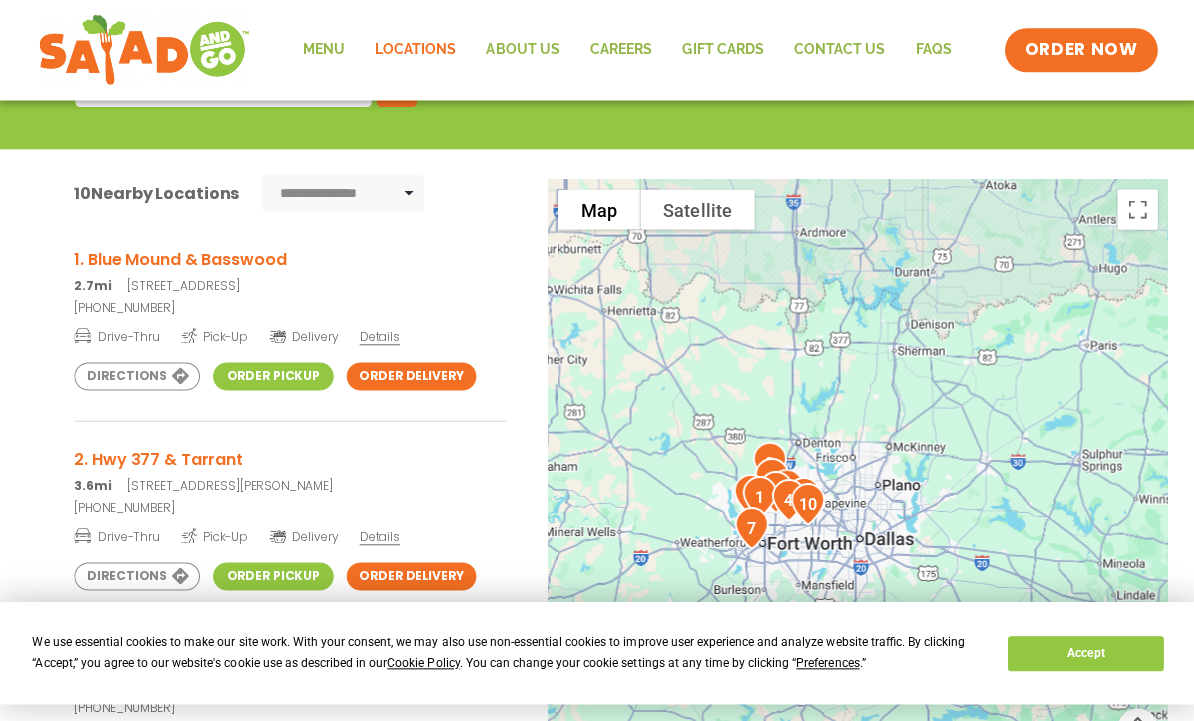 click on "Directions" at bounding box center [138, 375] 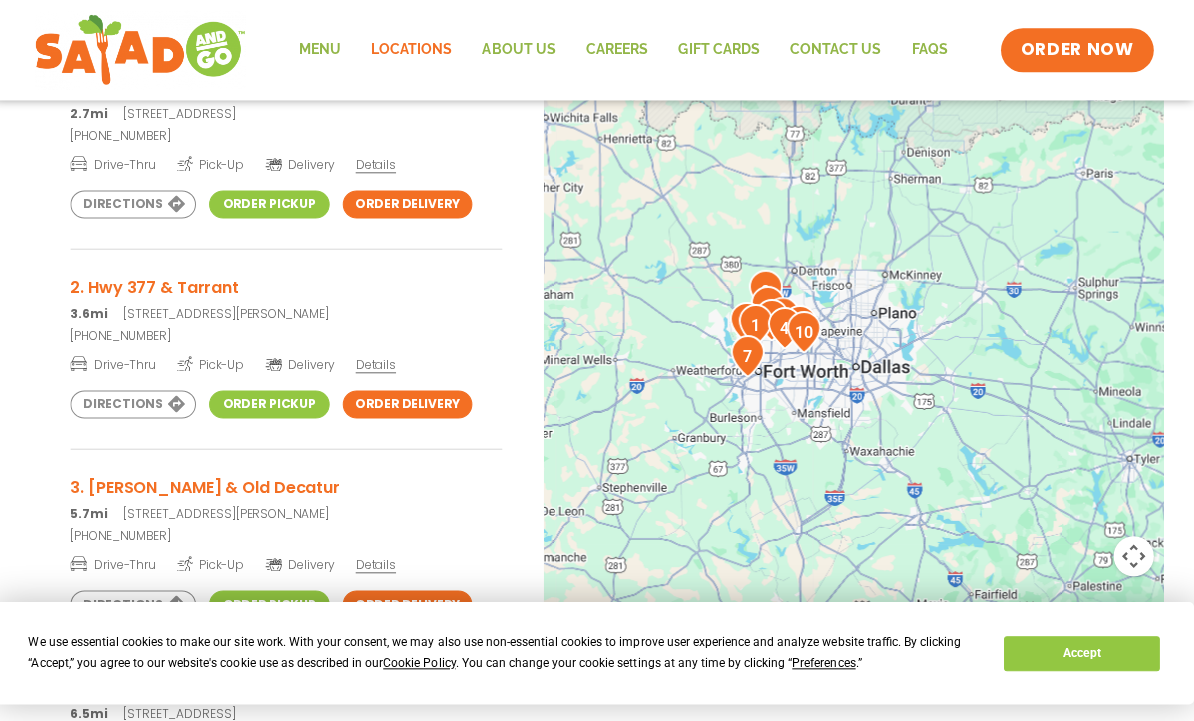 click on "Menu" 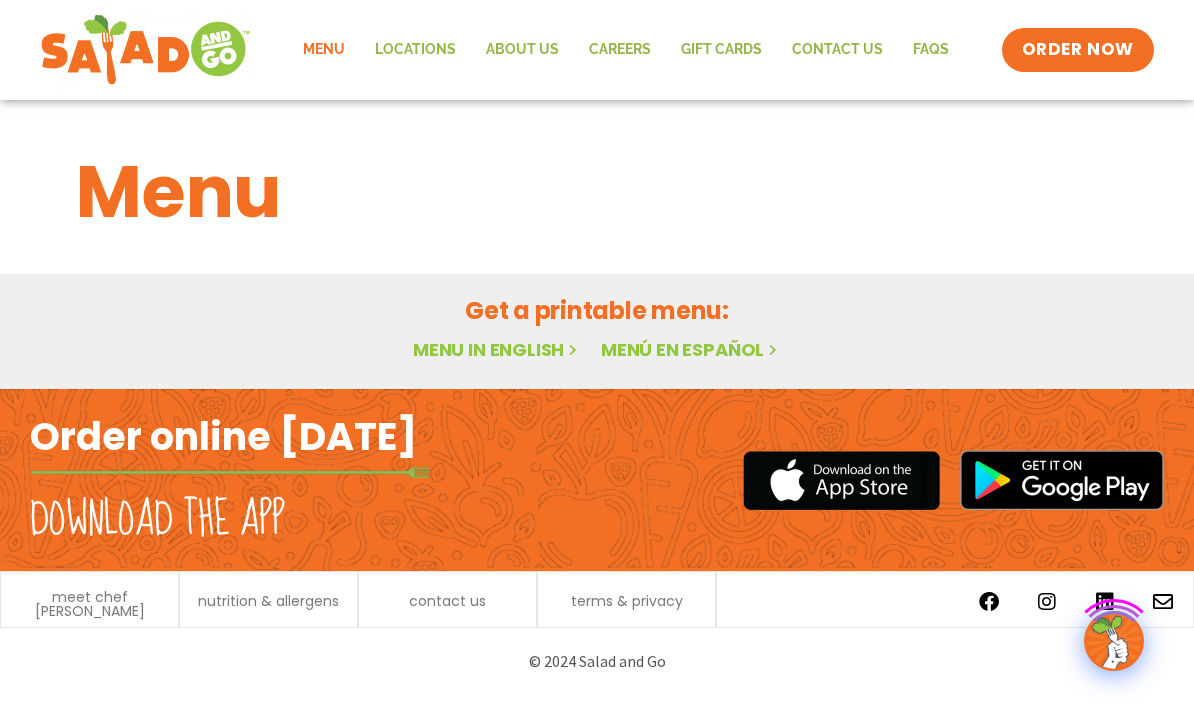scroll, scrollTop: 0, scrollLeft: 0, axis: both 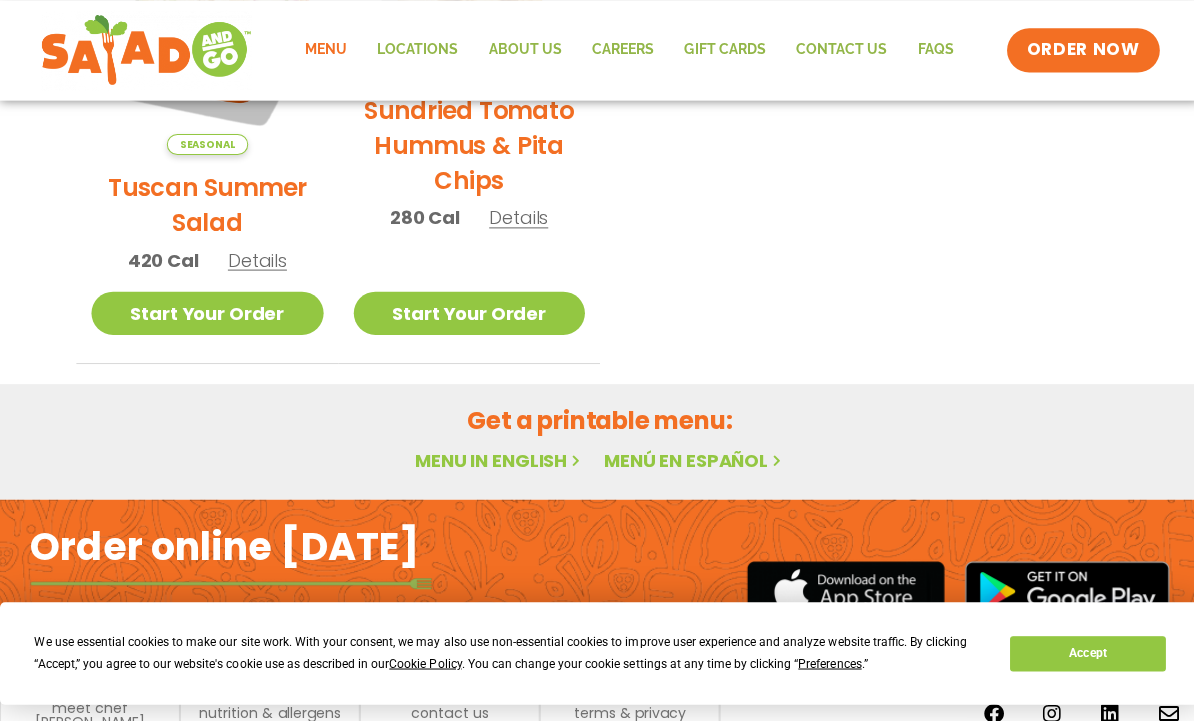 click on "Menu in English" at bounding box center (497, 457) 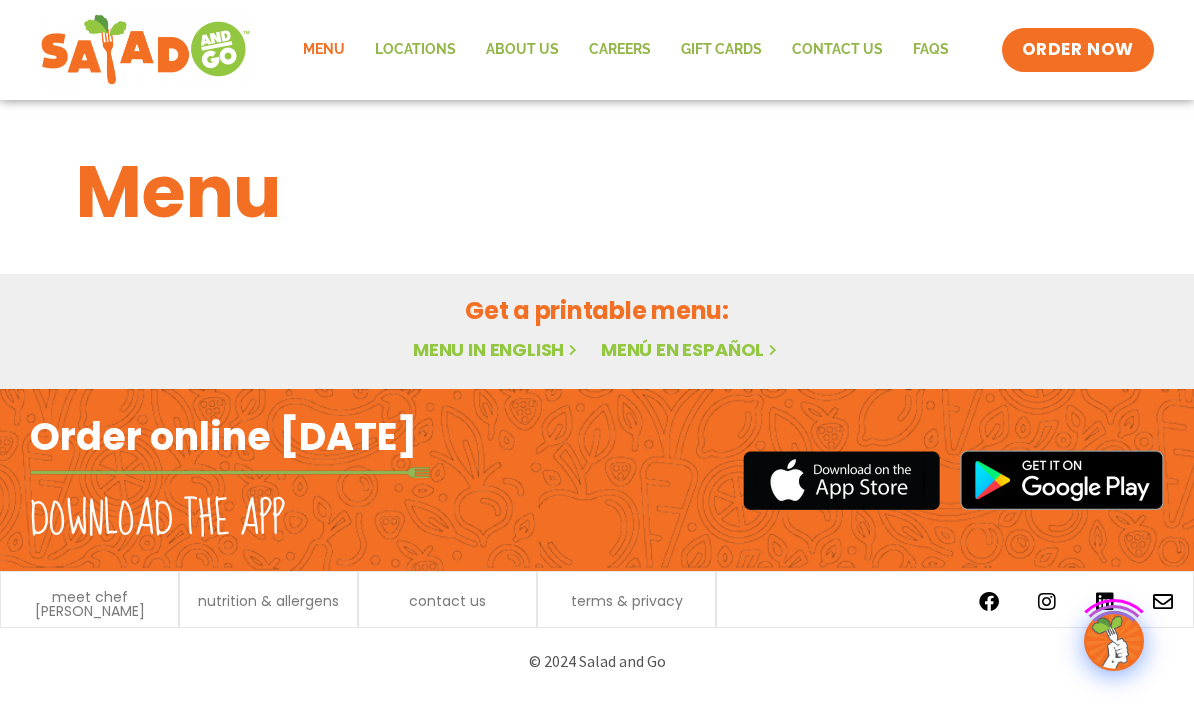 scroll, scrollTop: 0, scrollLeft: 0, axis: both 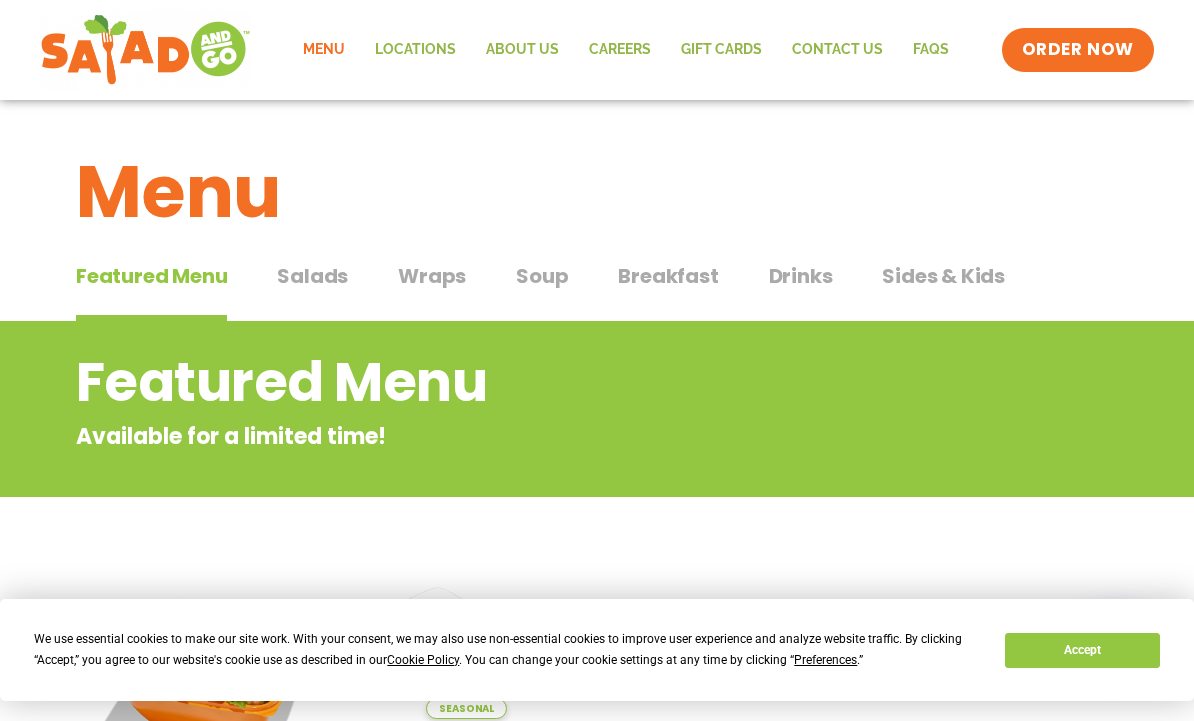 click on "Wraps" at bounding box center (432, 276) 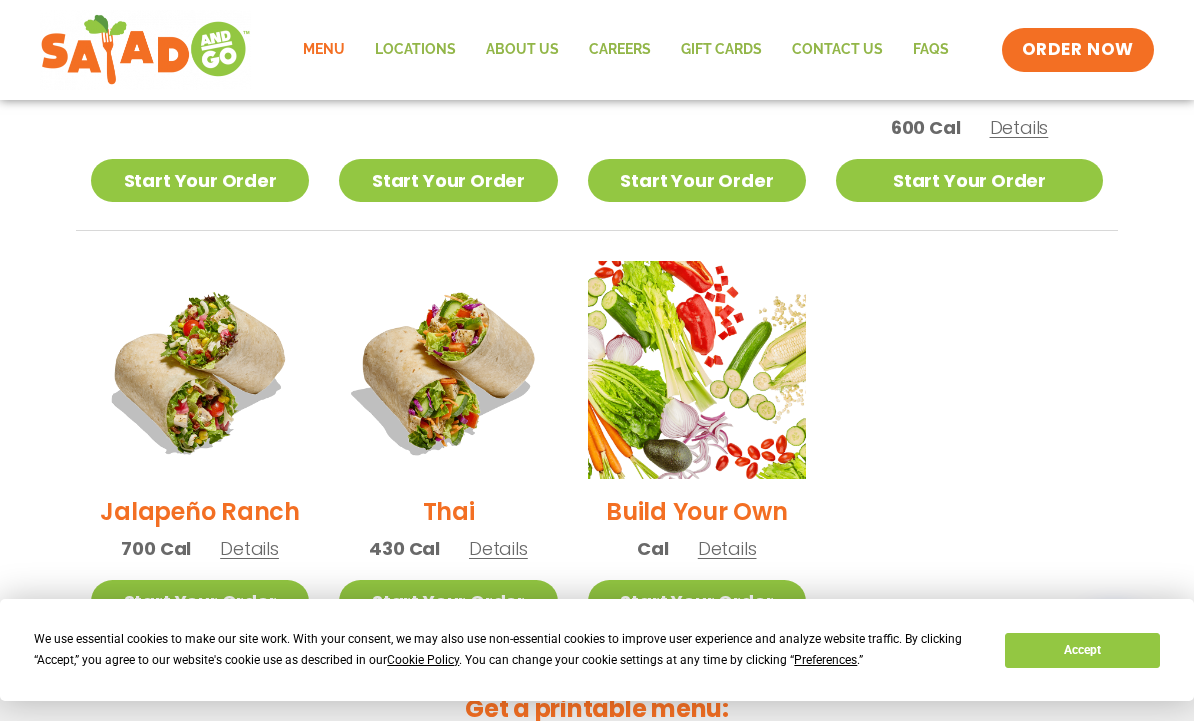 scroll, scrollTop: 1309, scrollLeft: 0, axis: vertical 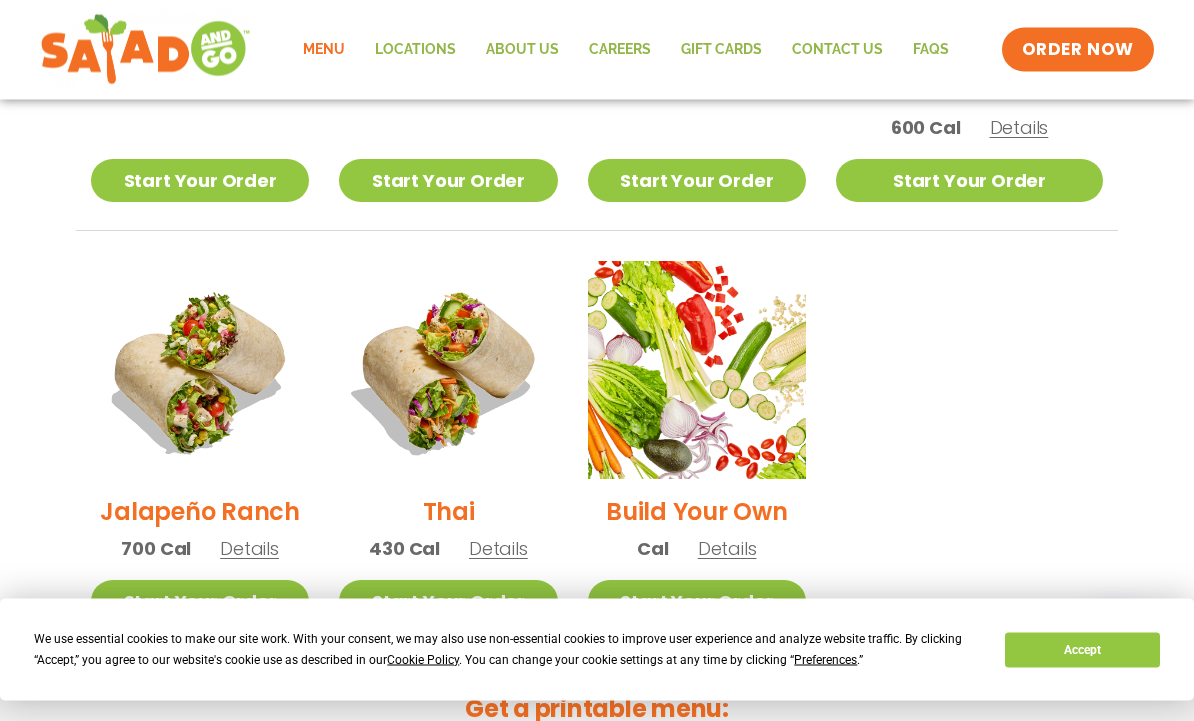 click on "Details" at bounding box center [727, 549] 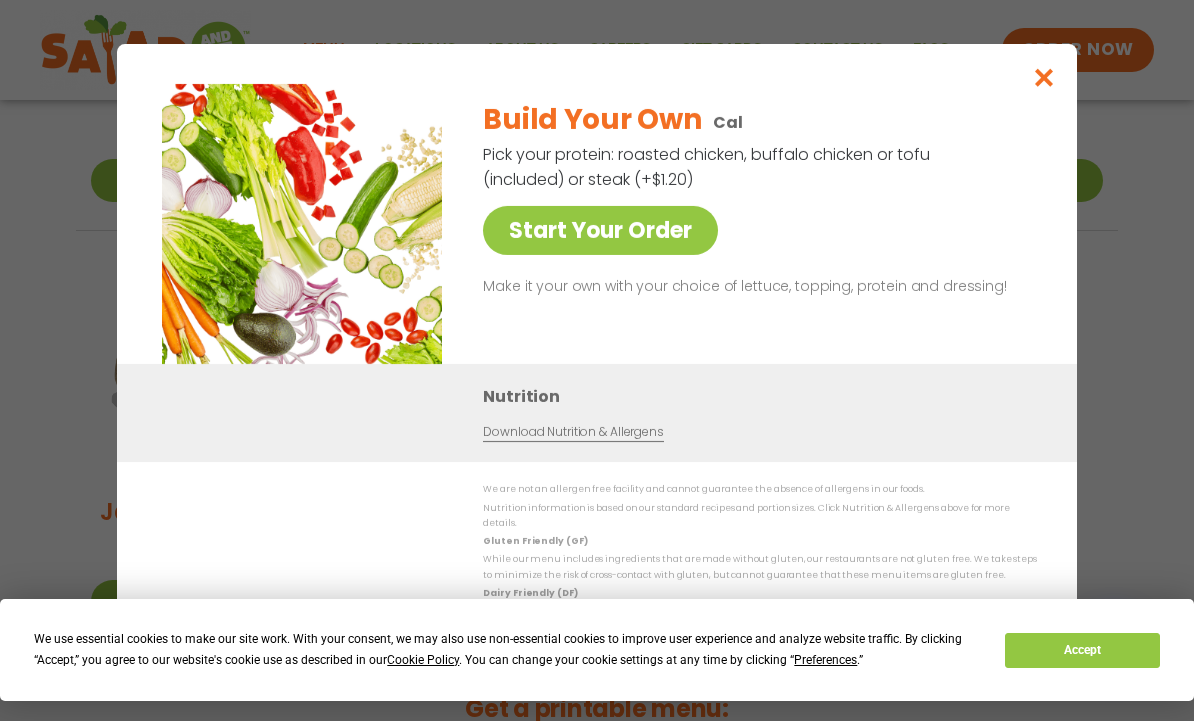 click on "Start Your Order" at bounding box center [600, 230] 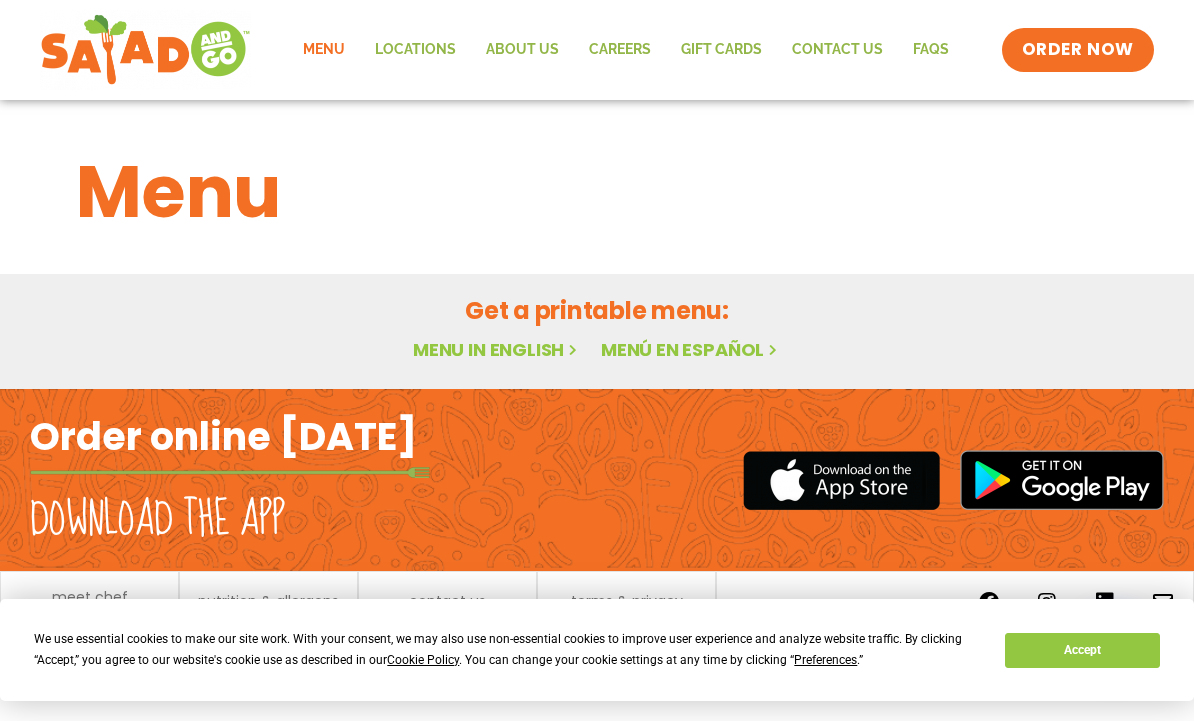 scroll, scrollTop: 1, scrollLeft: 0, axis: vertical 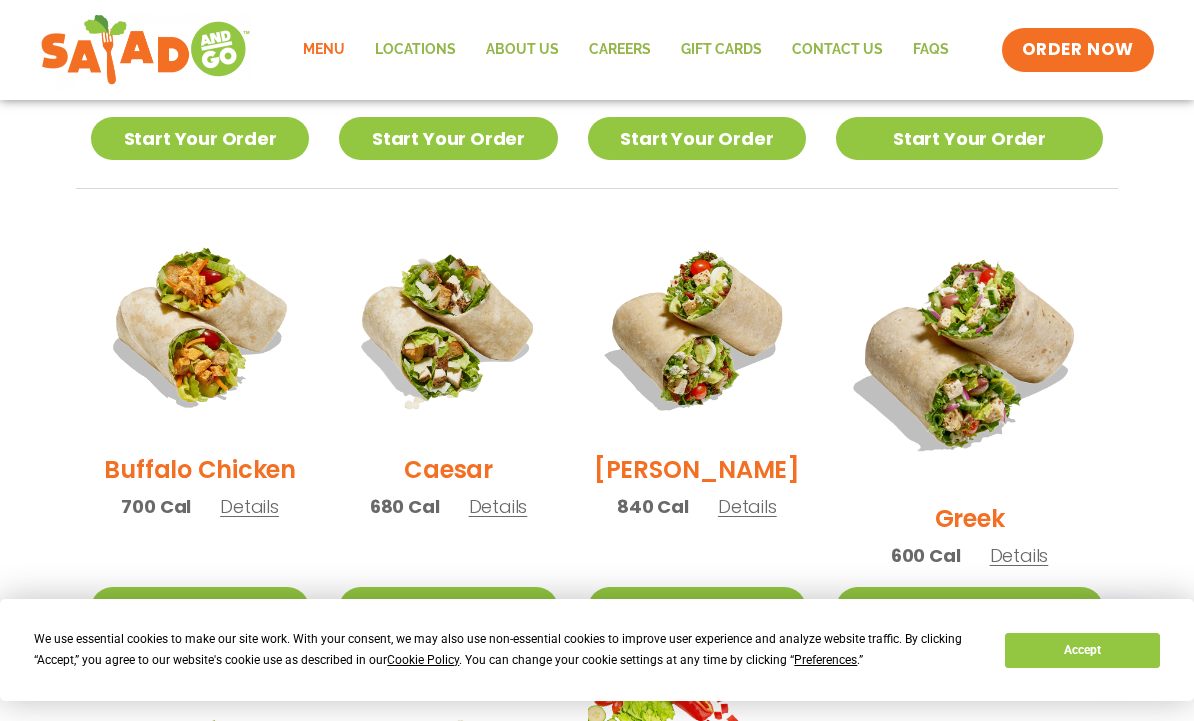 click at bounding box center [697, 328] 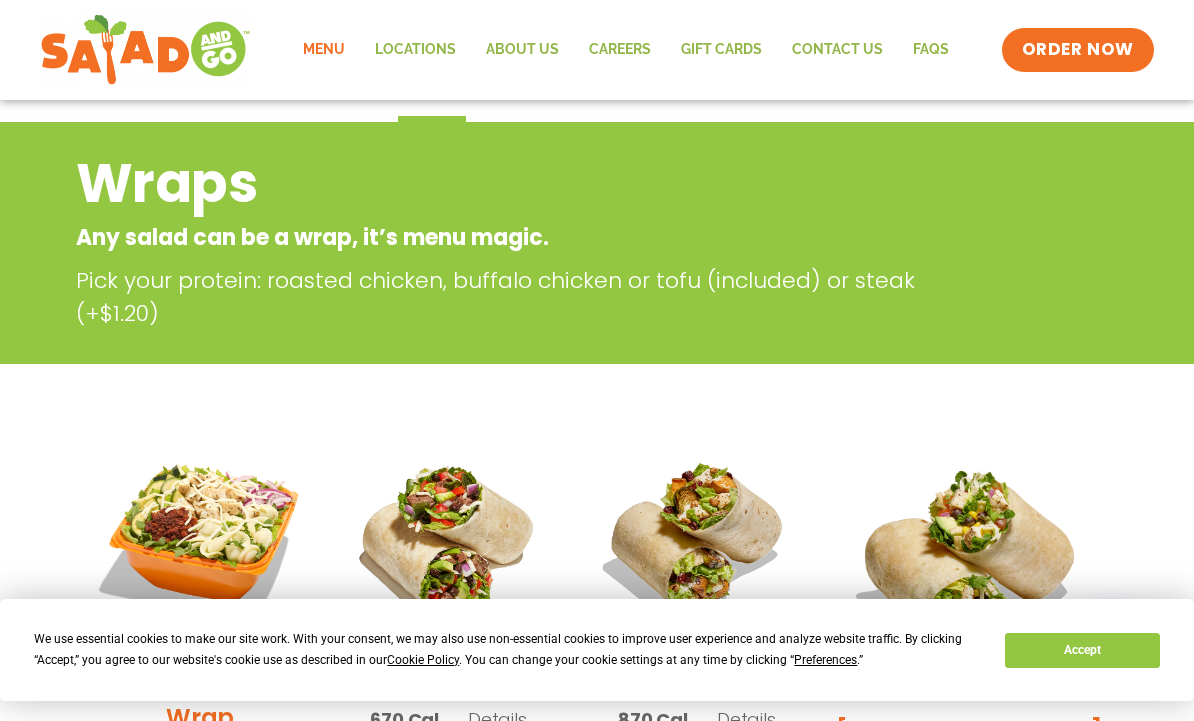 scroll, scrollTop: 189, scrollLeft: 0, axis: vertical 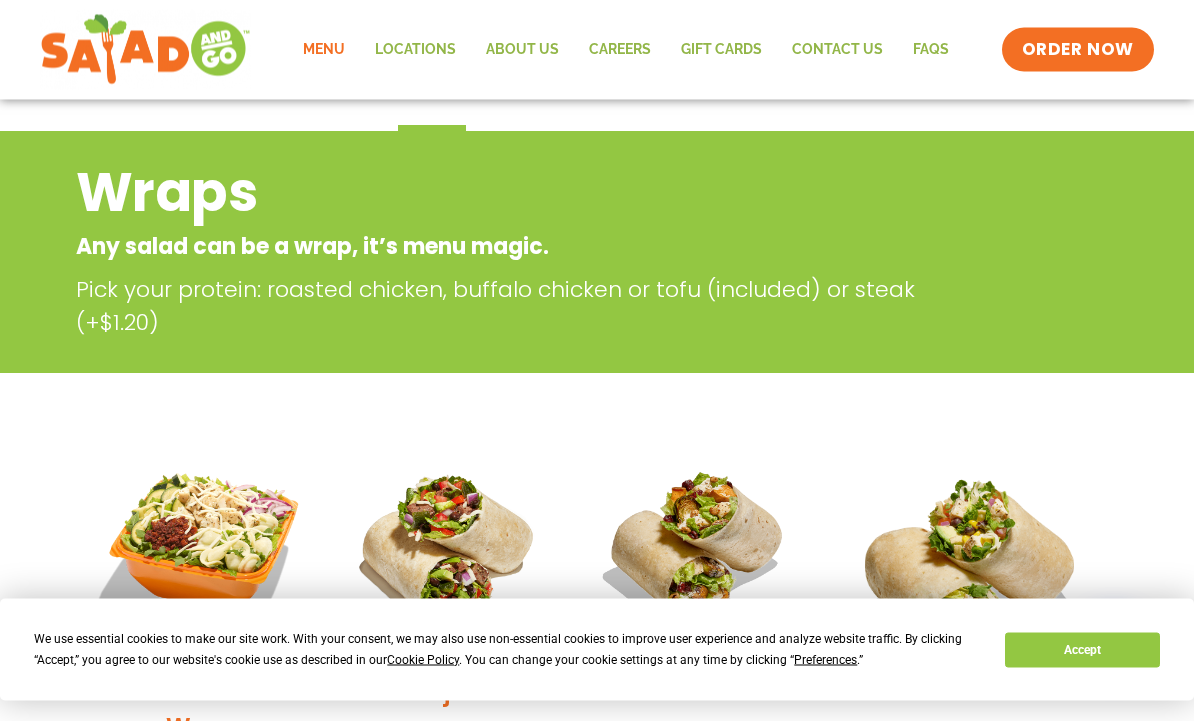 click on "Menu" 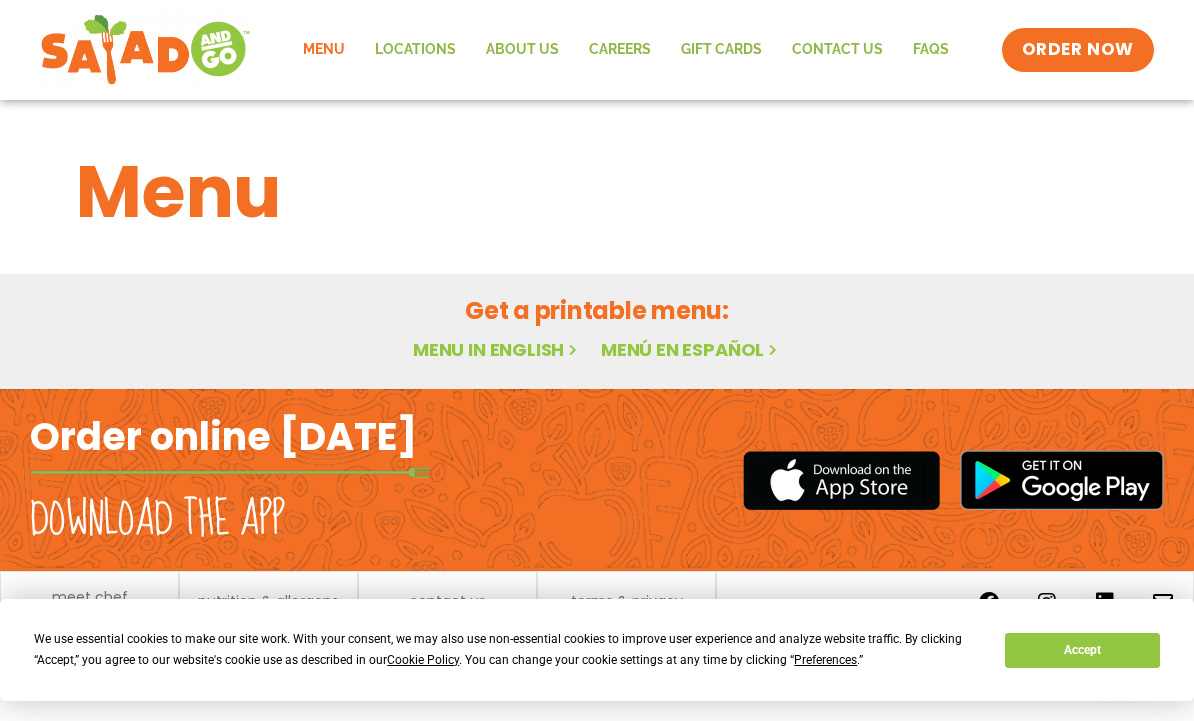 scroll, scrollTop: 0, scrollLeft: 0, axis: both 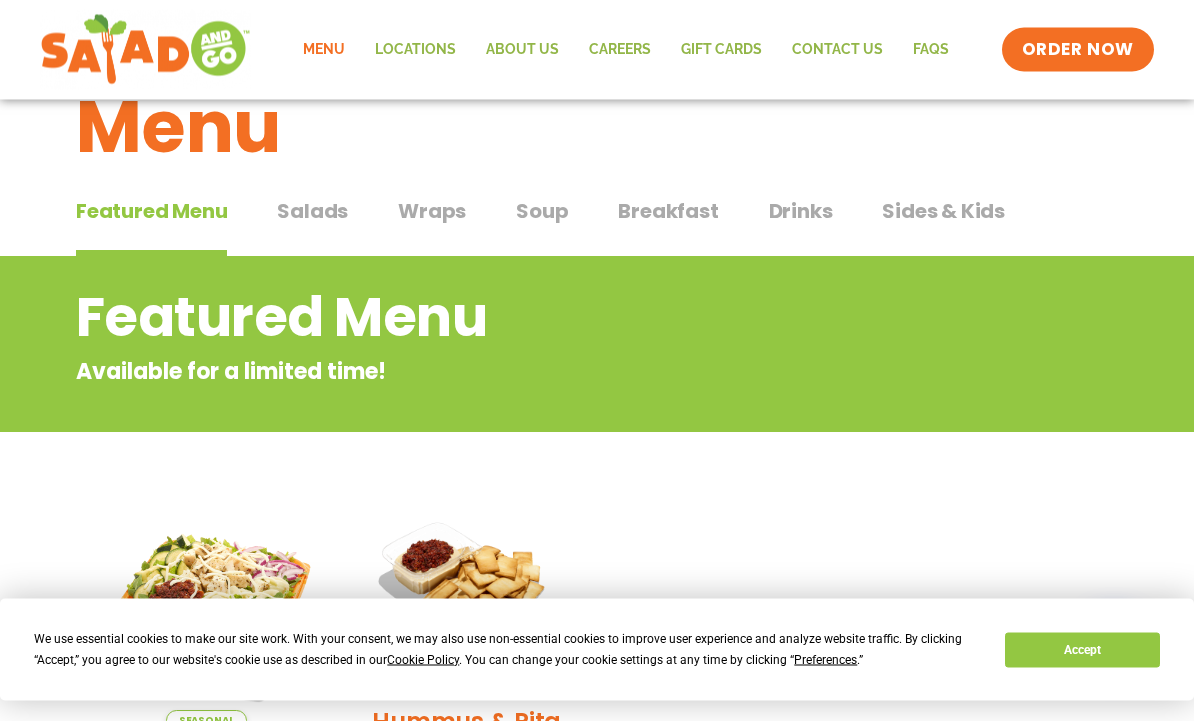click on "Breakfast" at bounding box center [668, 212] 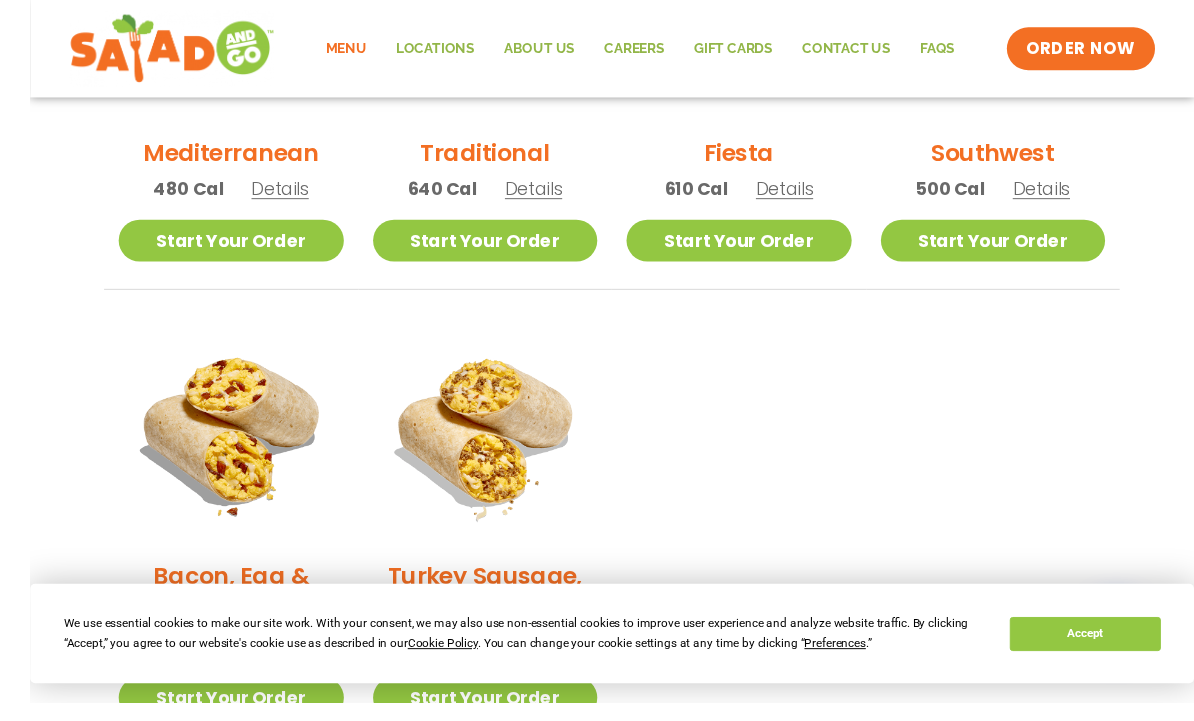 scroll, scrollTop: 785, scrollLeft: 0, axis: vertical 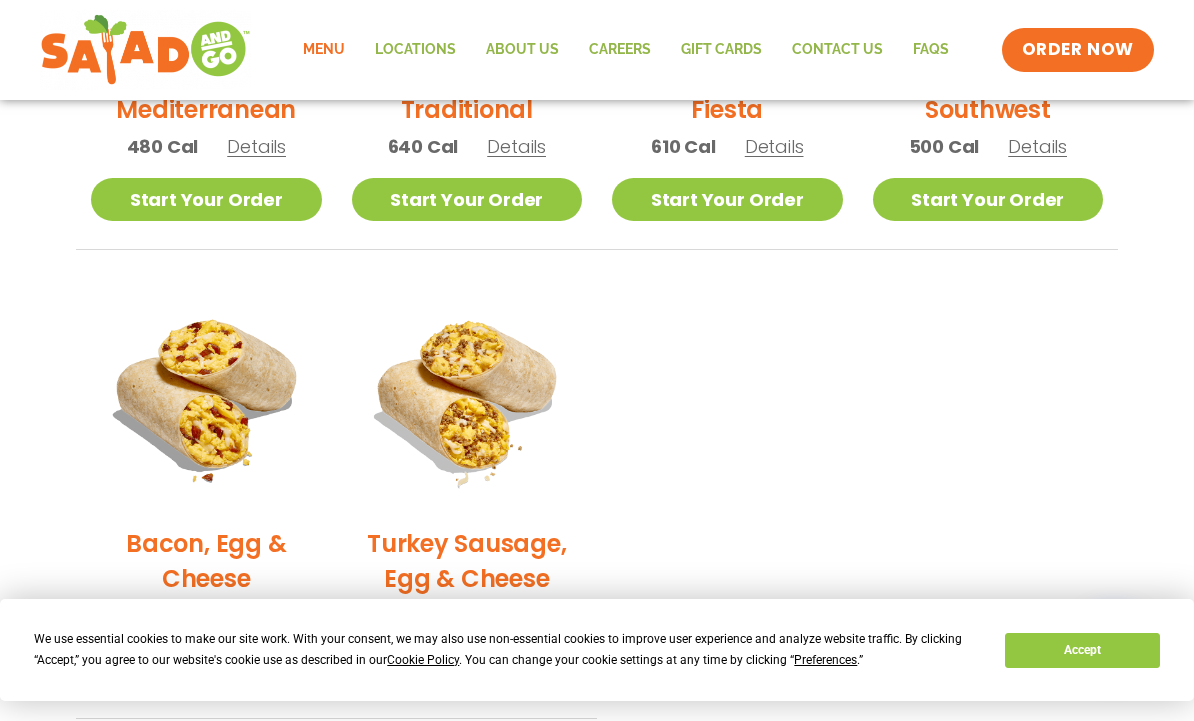 click on "Details" at bounding box center (256, 615) 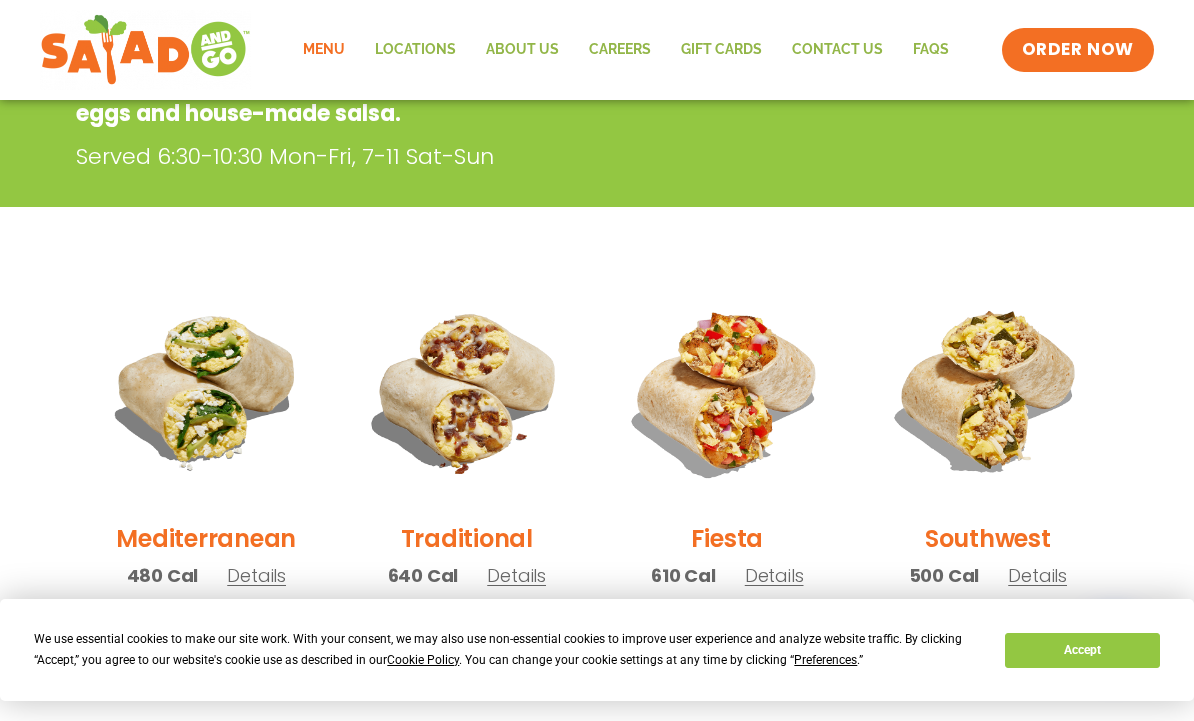 scroll, scrollTop: 355, scrollLeft: 0, axis: vertical 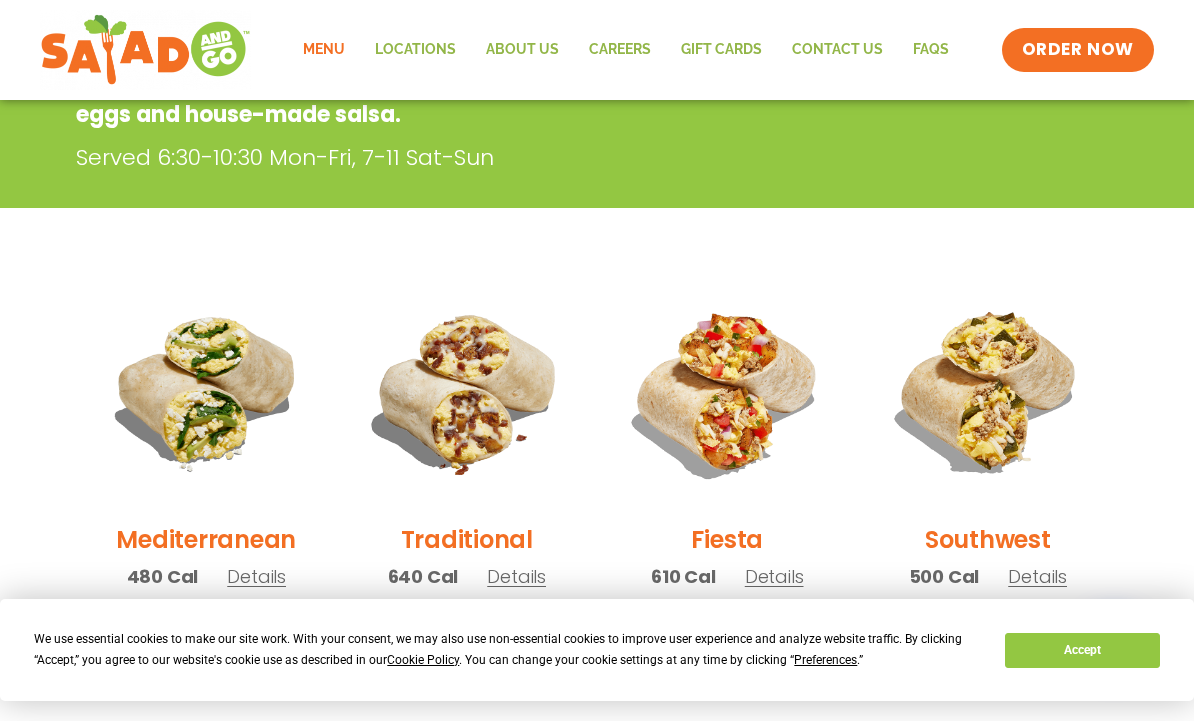 click on "Details" at bounding box center [516, 576] 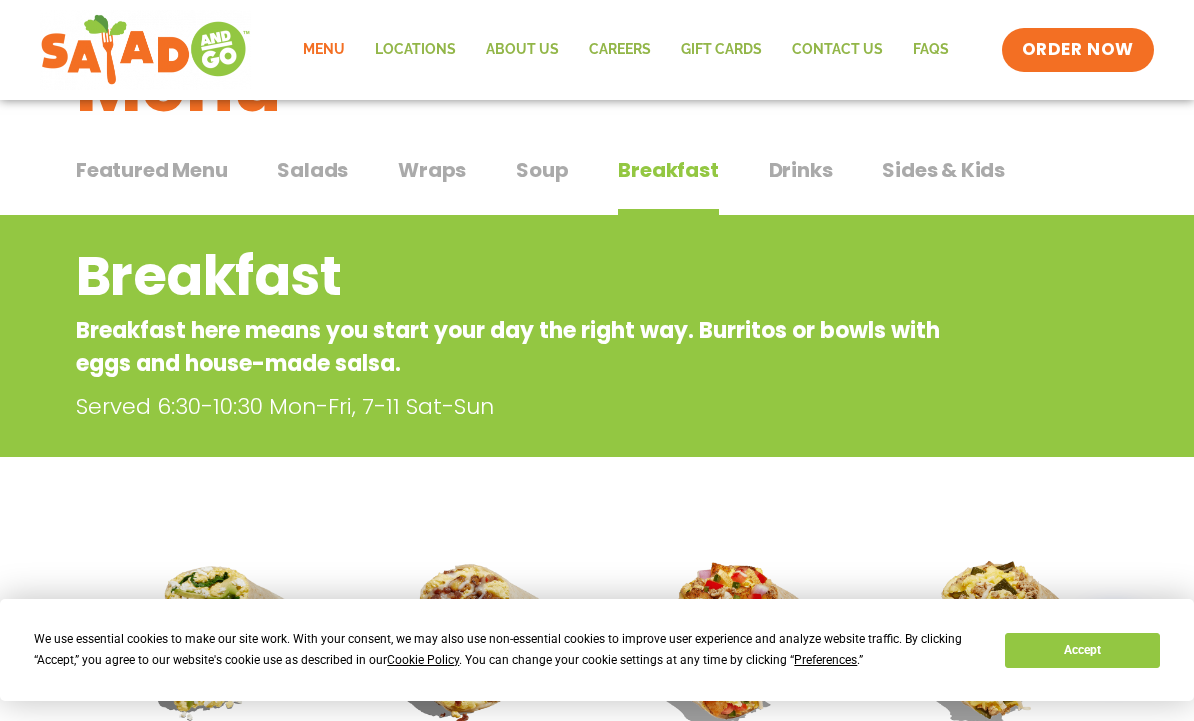 scroll, scrollTop: 104, scrollLeft: 0, axis: vertical 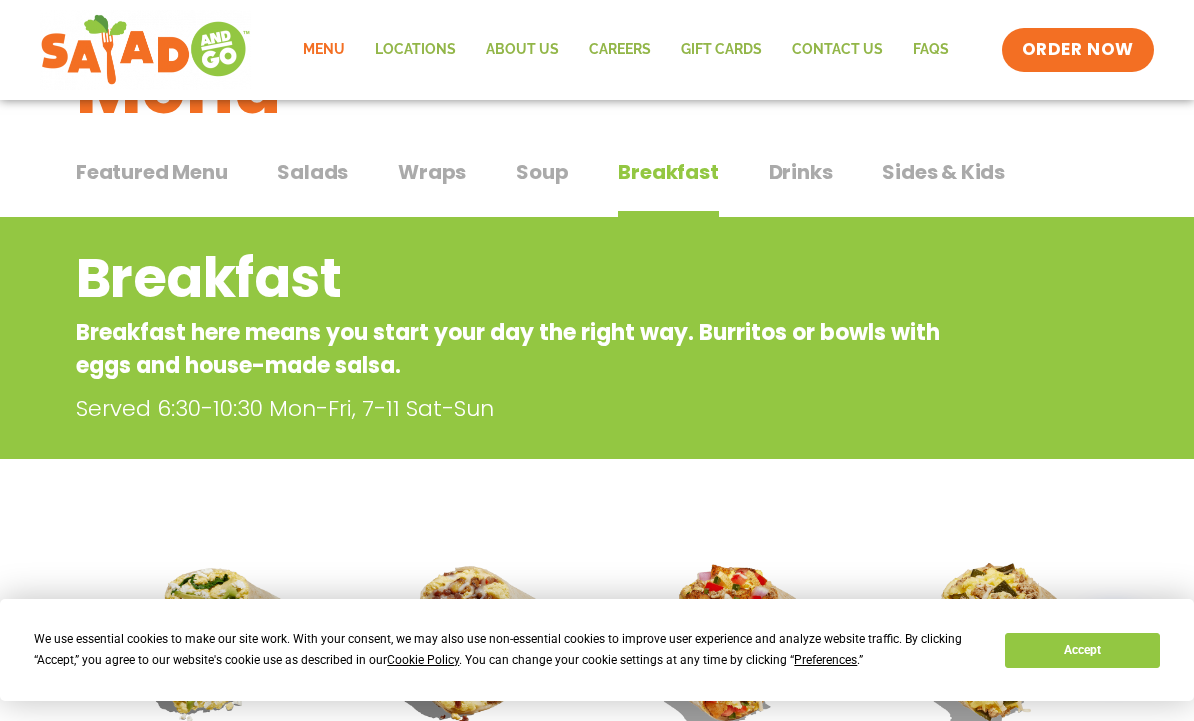 click on "Sides & Kids" at bounding box center (943, 172) 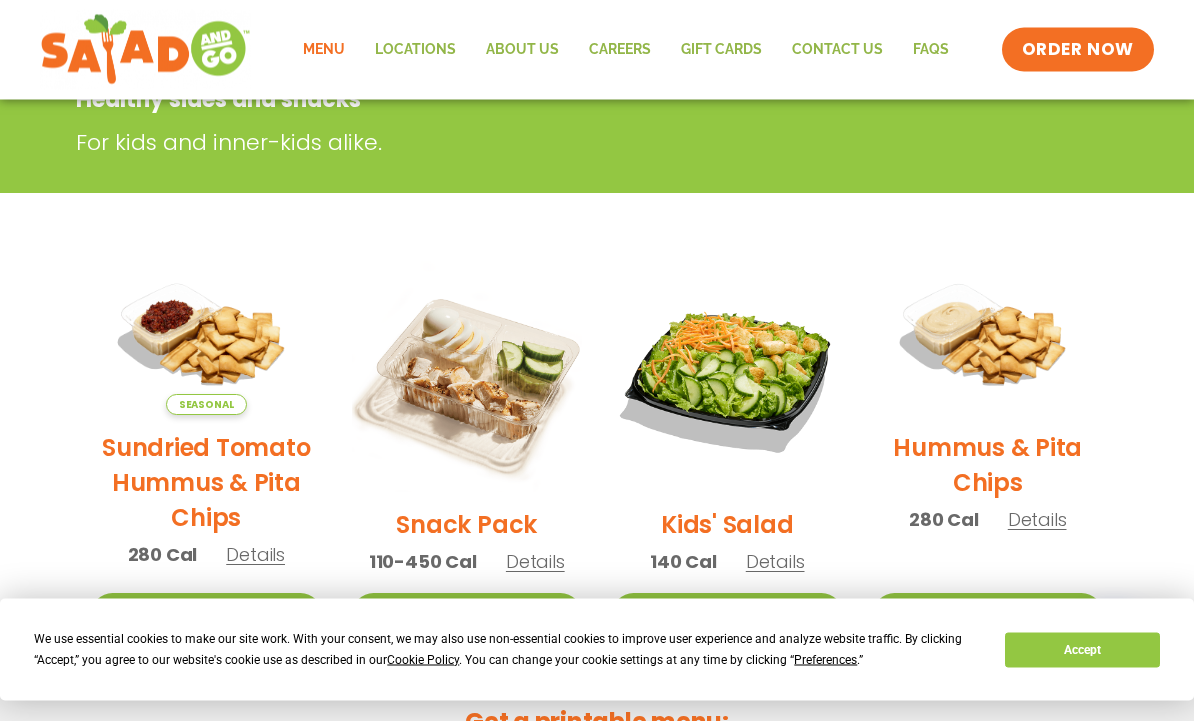 scroll, scrollTop: 341, scrollLeft: 0, axis: vertical 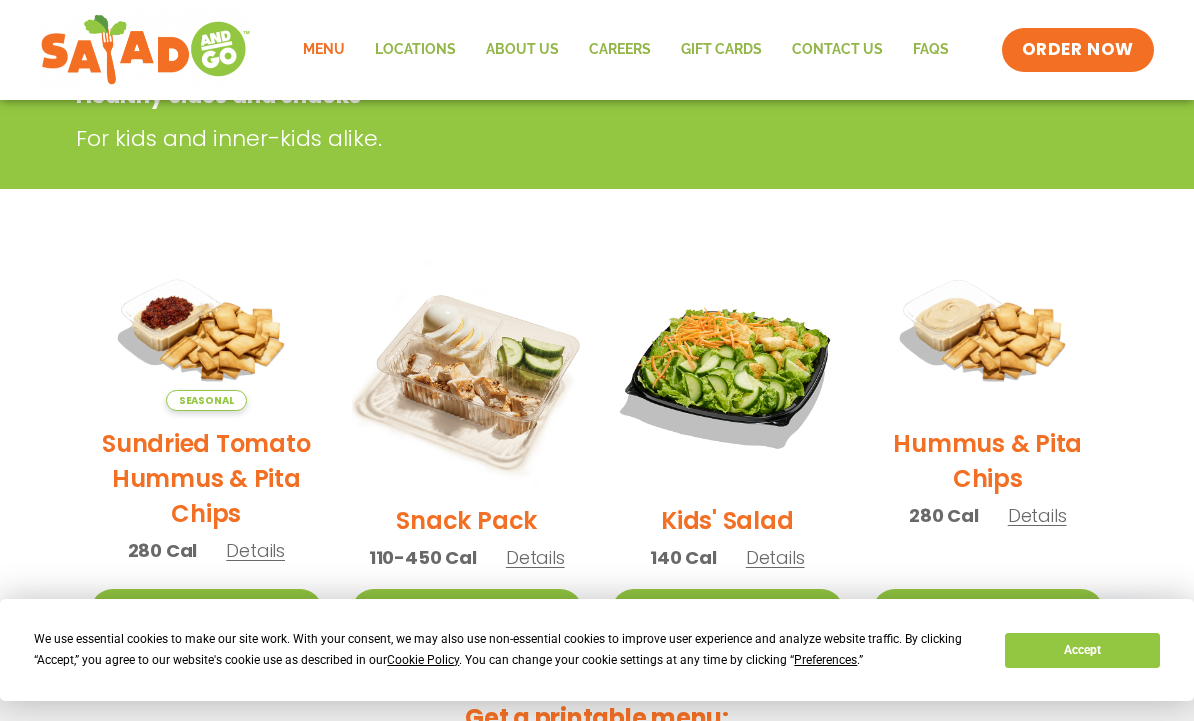 click on "Details" at bounding box center (535, 557) 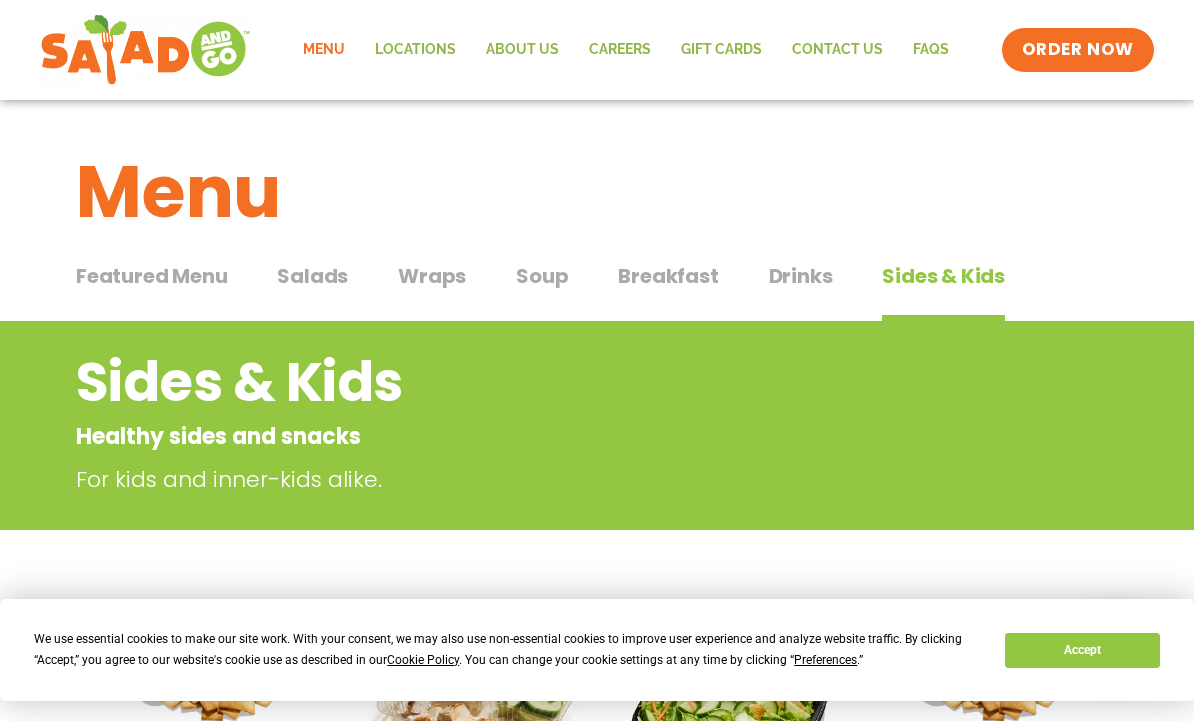 scroll, scrollTop: 10, scrollLeft: 0, axis: vertical 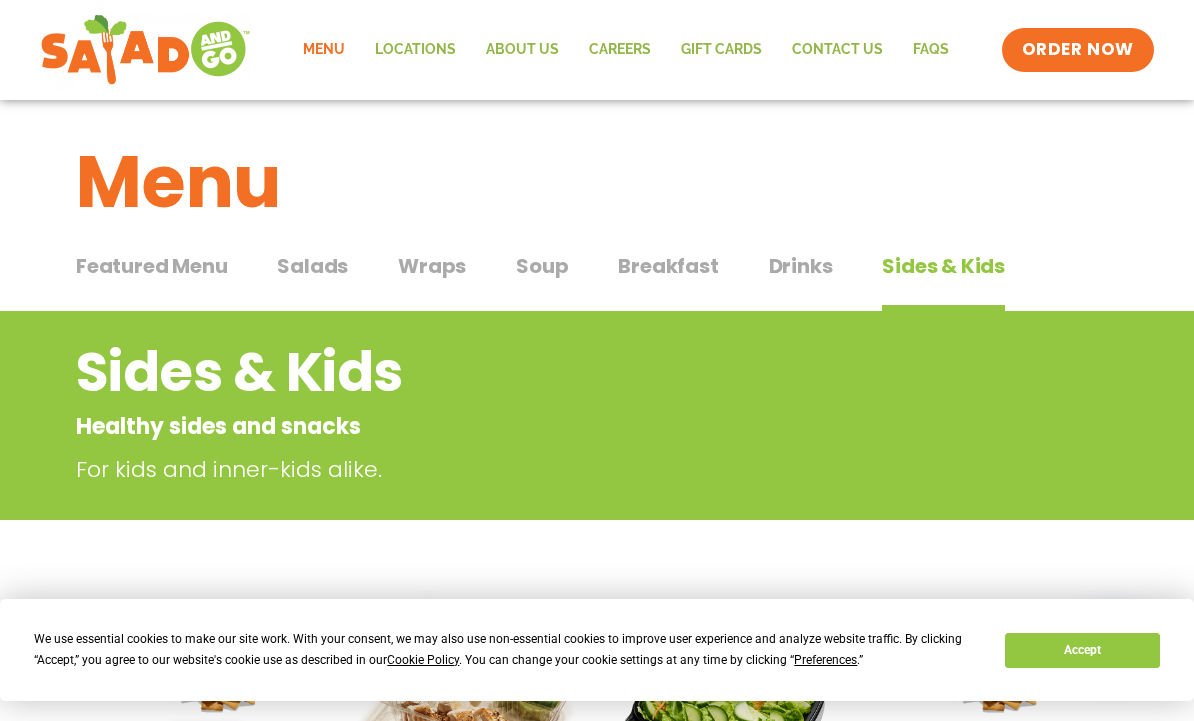 click on "Drinks" at bounding box center [801, 266] 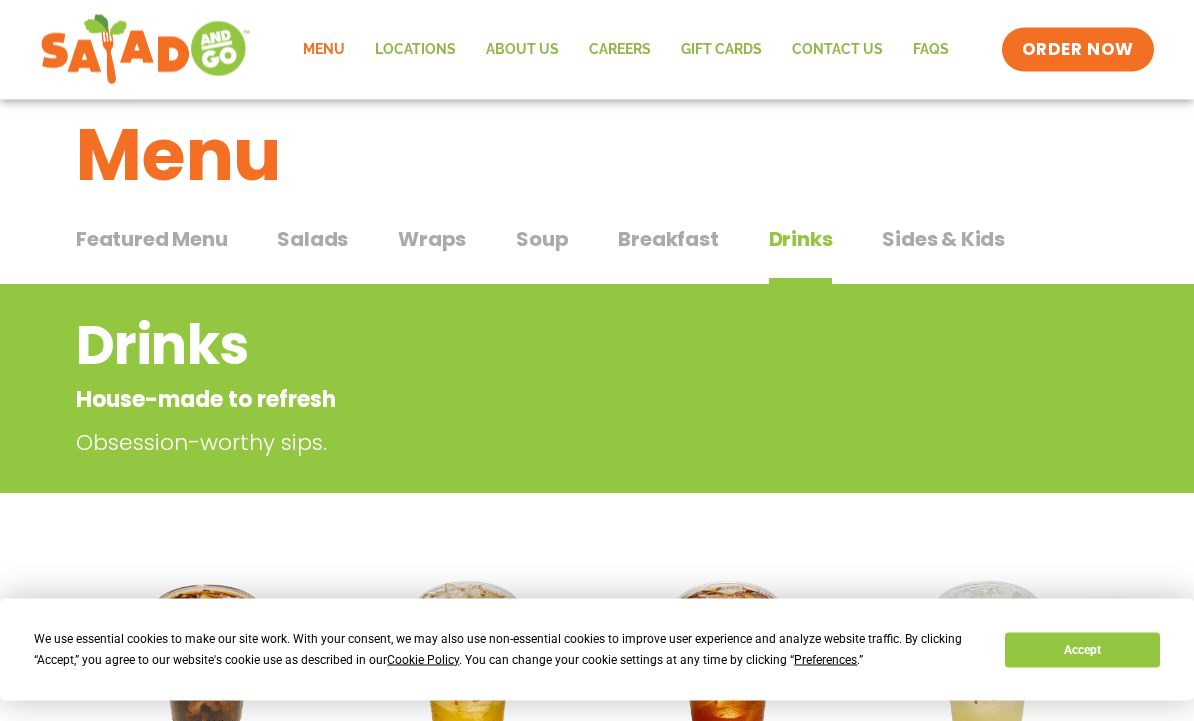 scroll, scrollTop: 0, scrollLeft: 0, axis: both 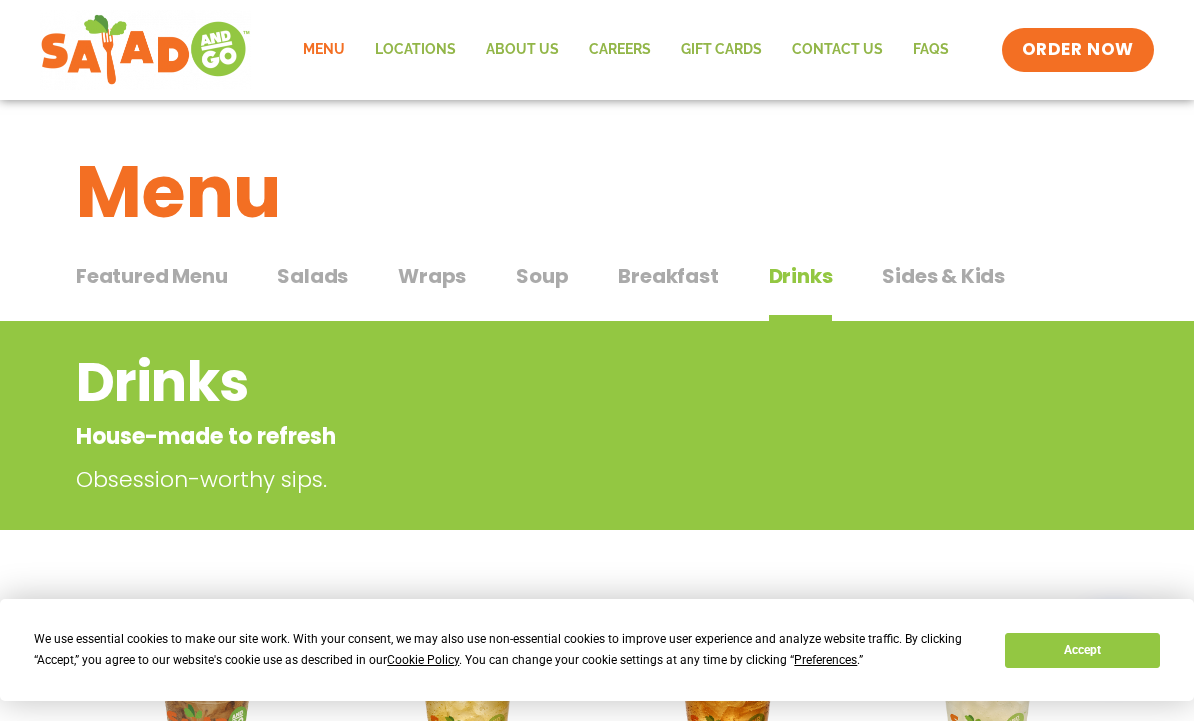 click on "Breakfast" at bounding box center (668, 276) 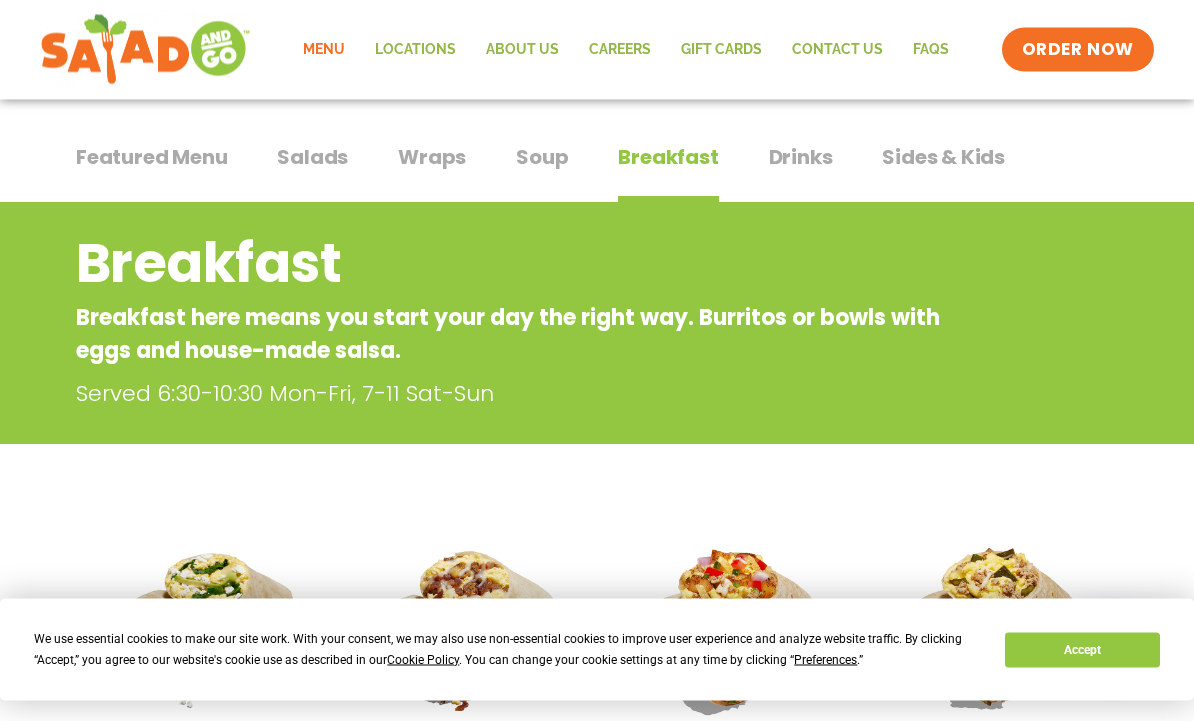 click on "Soup" at bounding box center (542, 158) 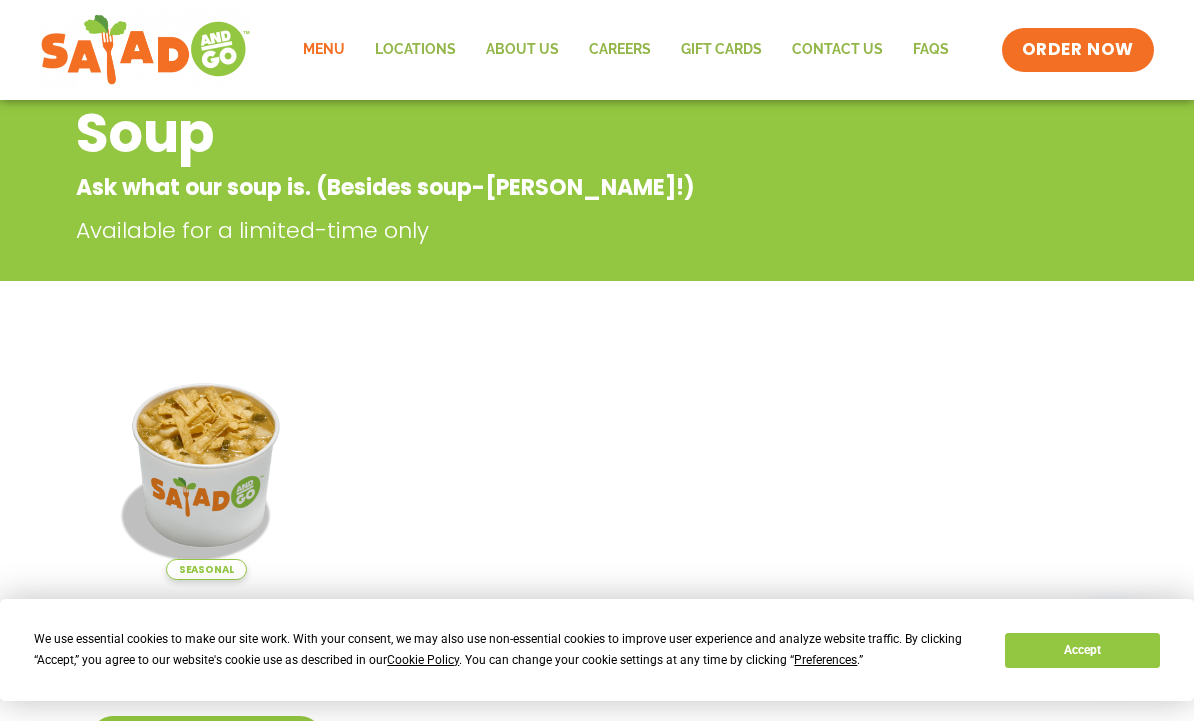 scroll, scrollTop: 0, scrollLeft: 0, axis: both 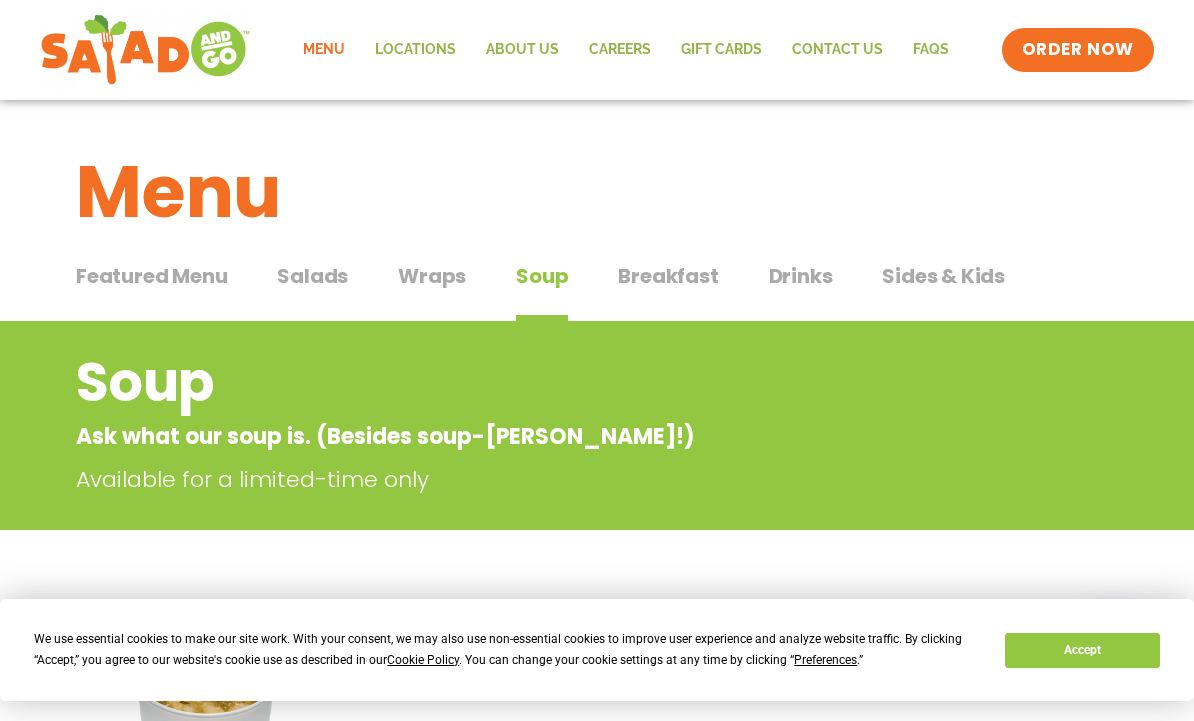 click on "Wraps" at bounding box center [432, 276] 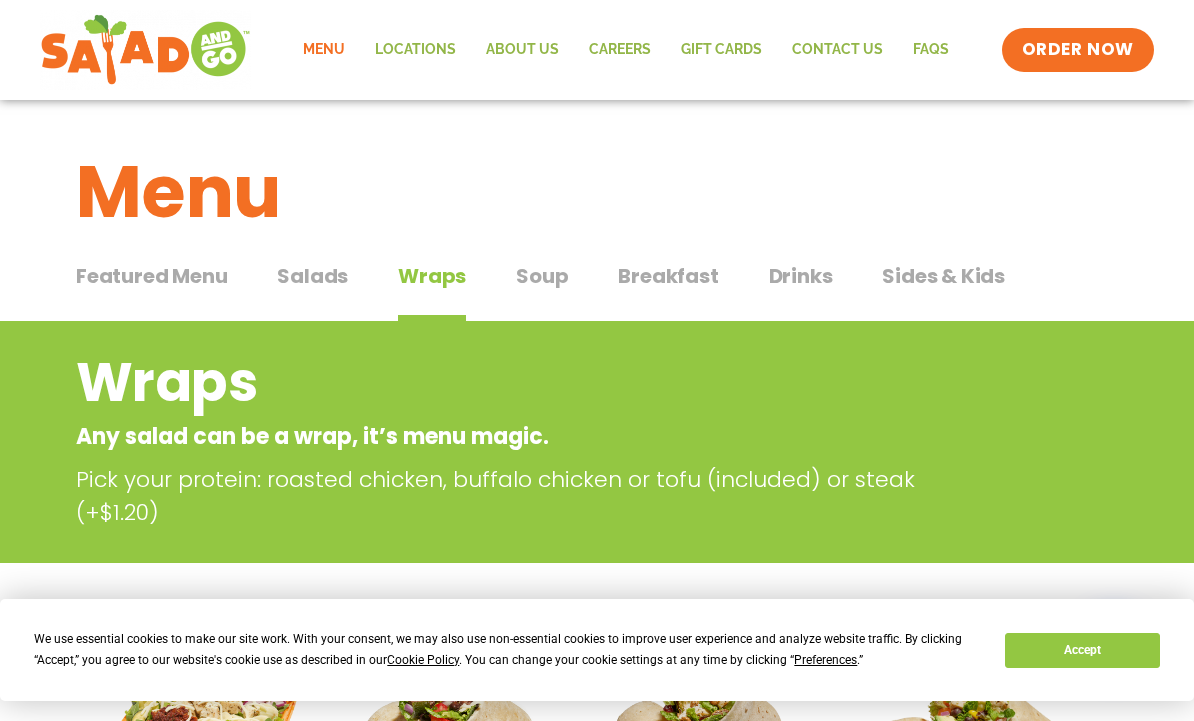 click on "Salads" at bounding box center [312, 276] 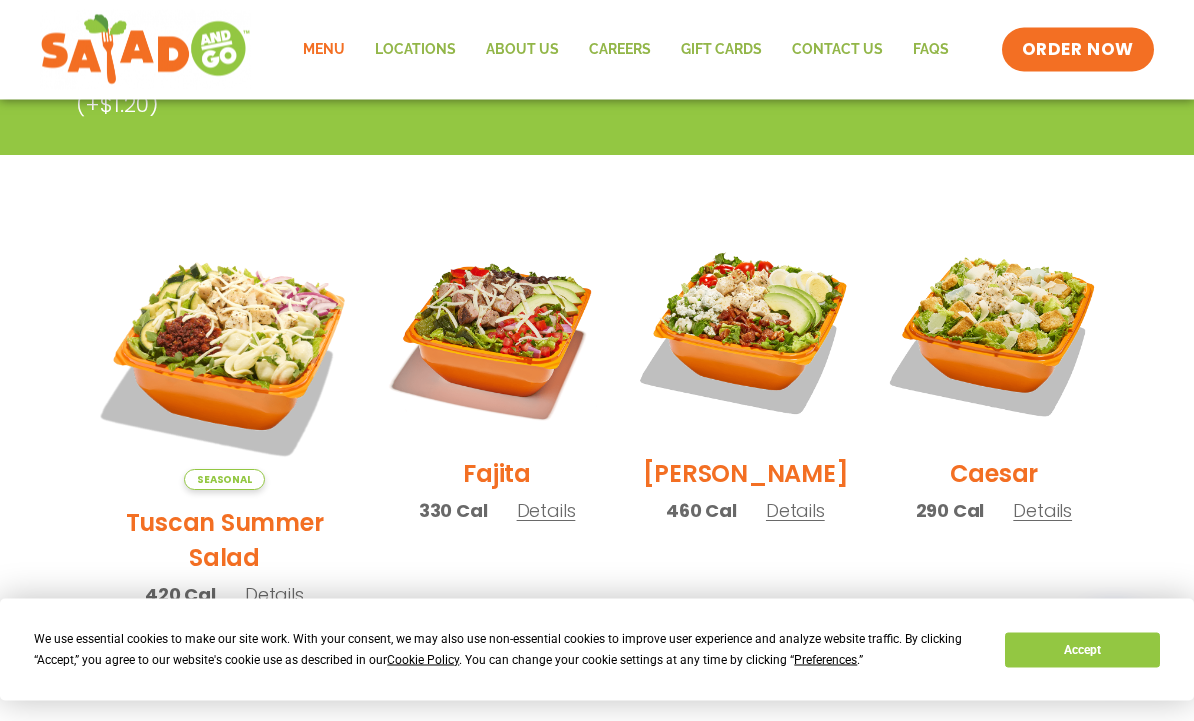 scroll, scrollTop: 463, scrollLeft: 0, axis: vertical 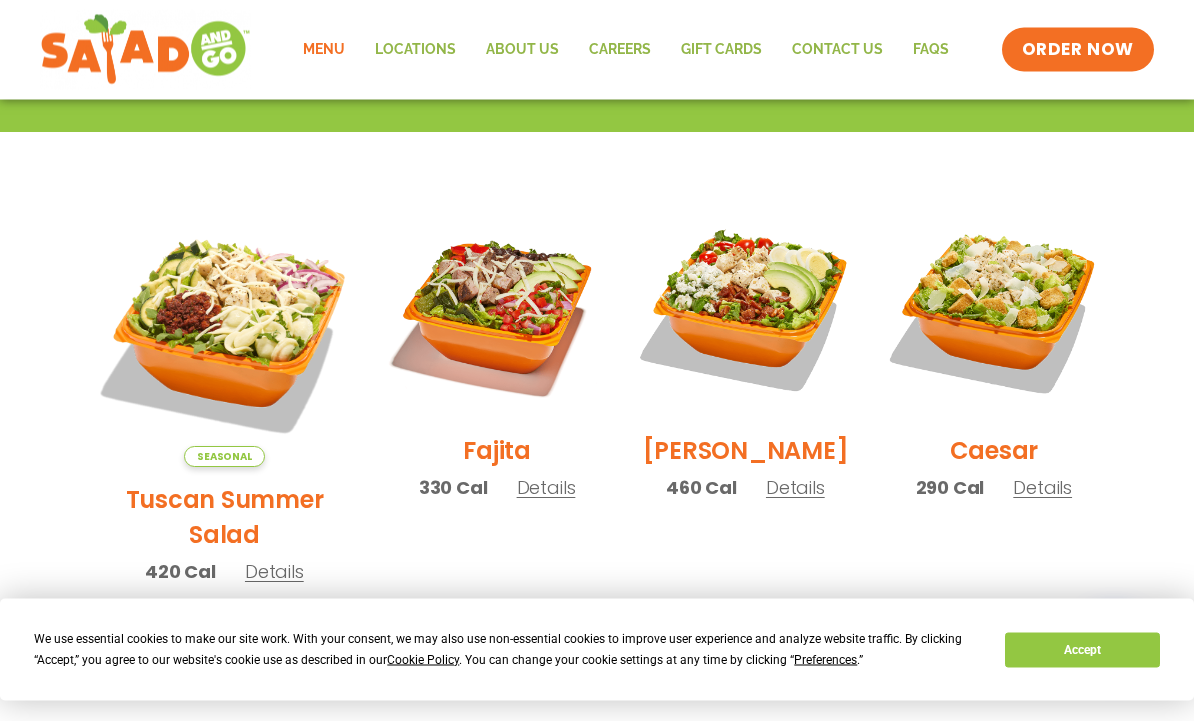 click on "Details" at bounding box center [274, 572] 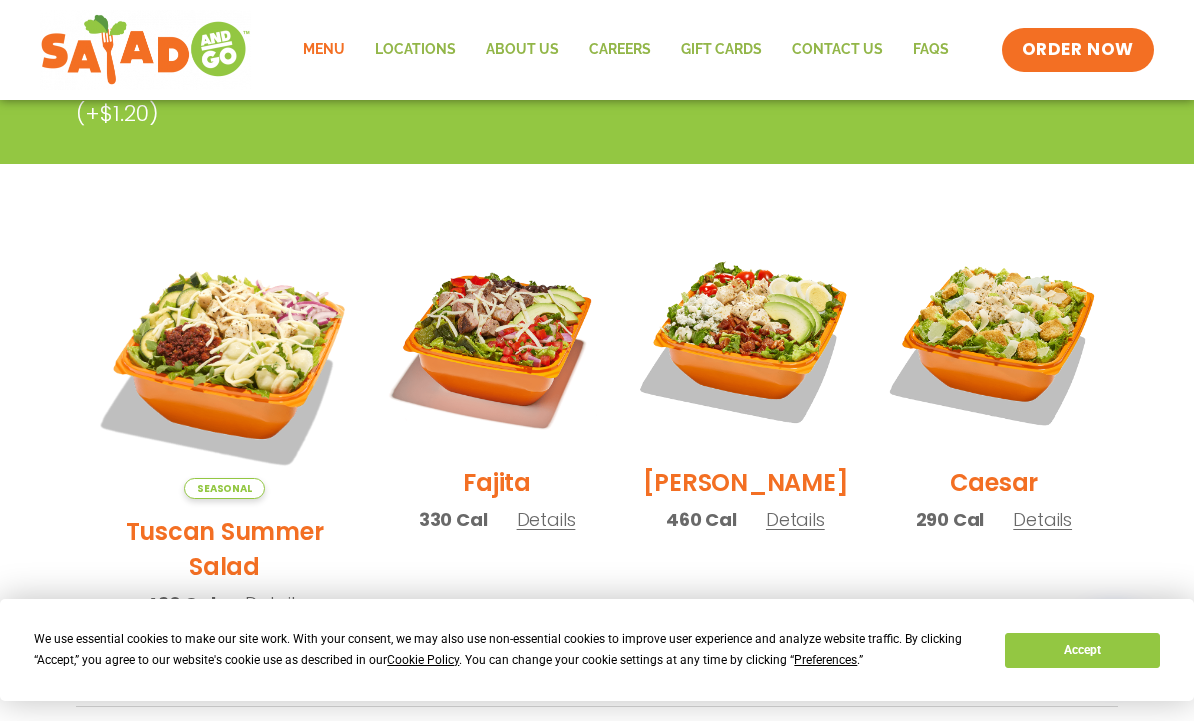 scroll, scrollTop: 428, scrollLeft: 0, axis: vertical 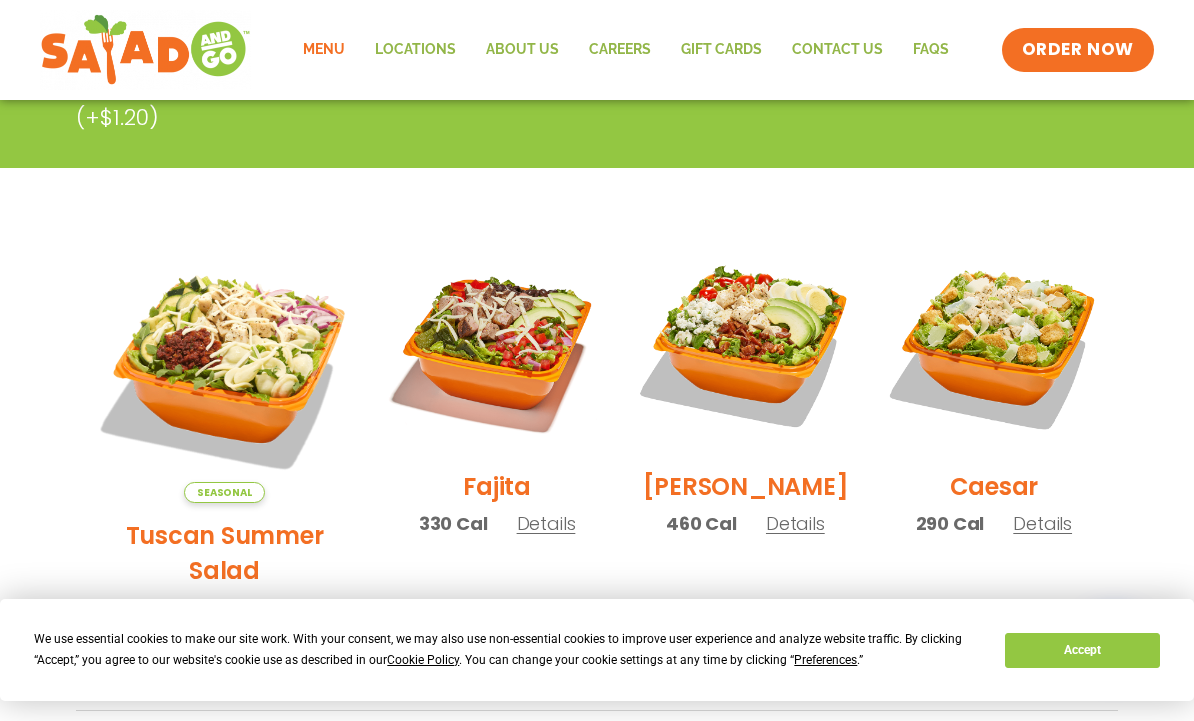 click on "Details" at bounding box center [795, 523] 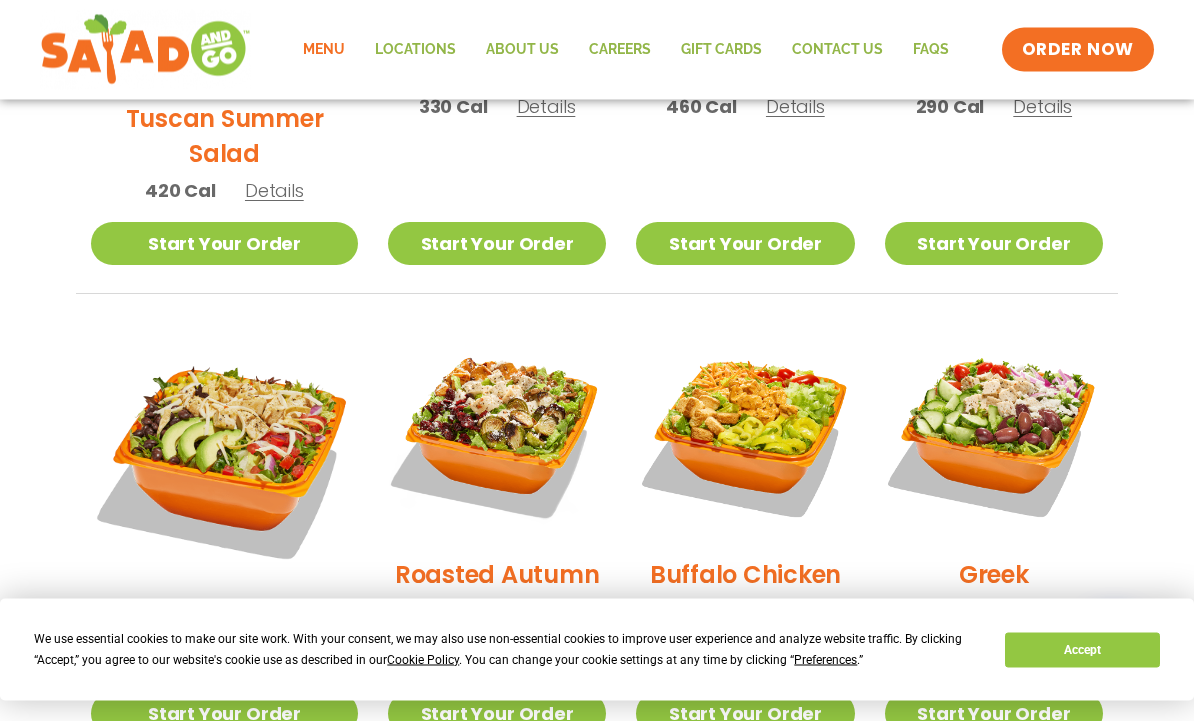 scroll, scrollTop: 853, scrollLeft: 0, axis: vertical 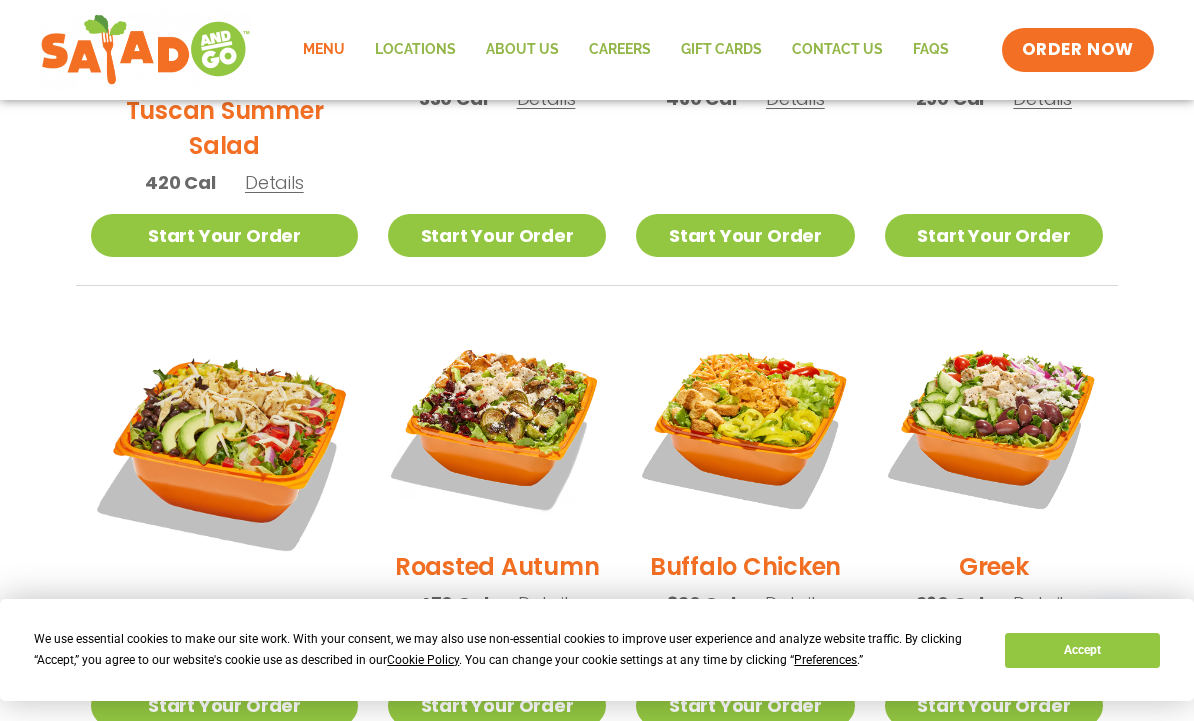 click on "Greek   260 Cal   Details" at bounding box center (994, 475) 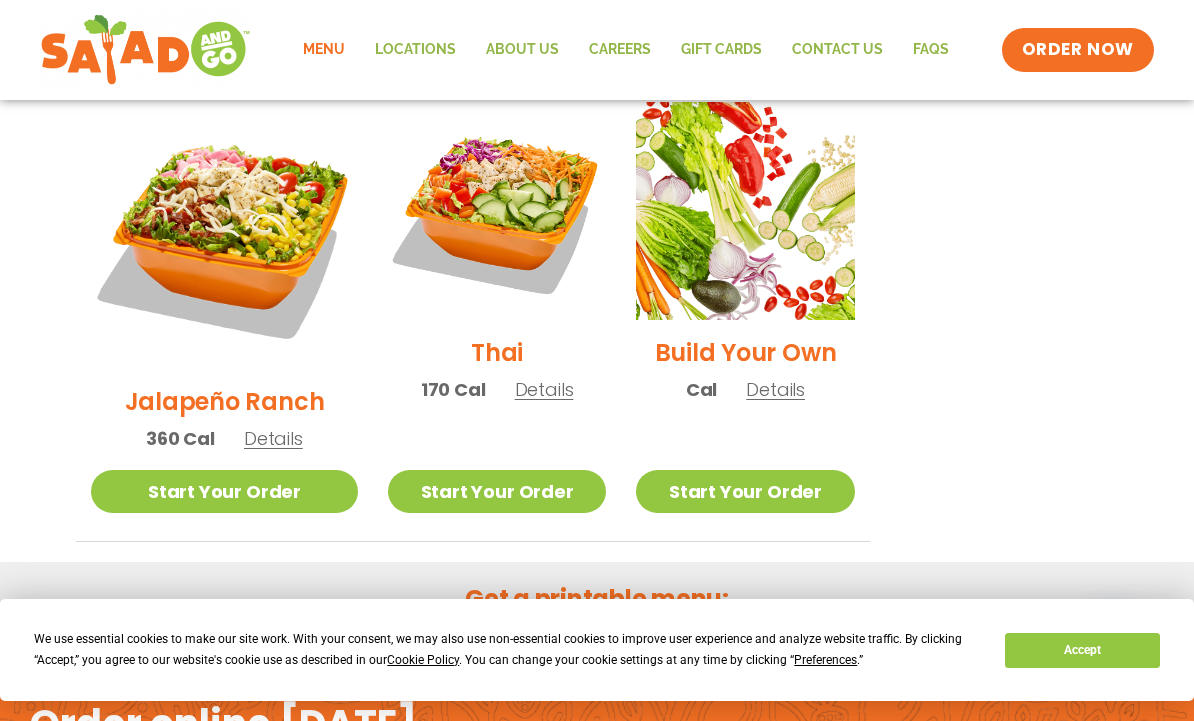 scroll, scrollTop: 1622, scrollLeft: 0, axis: vertical 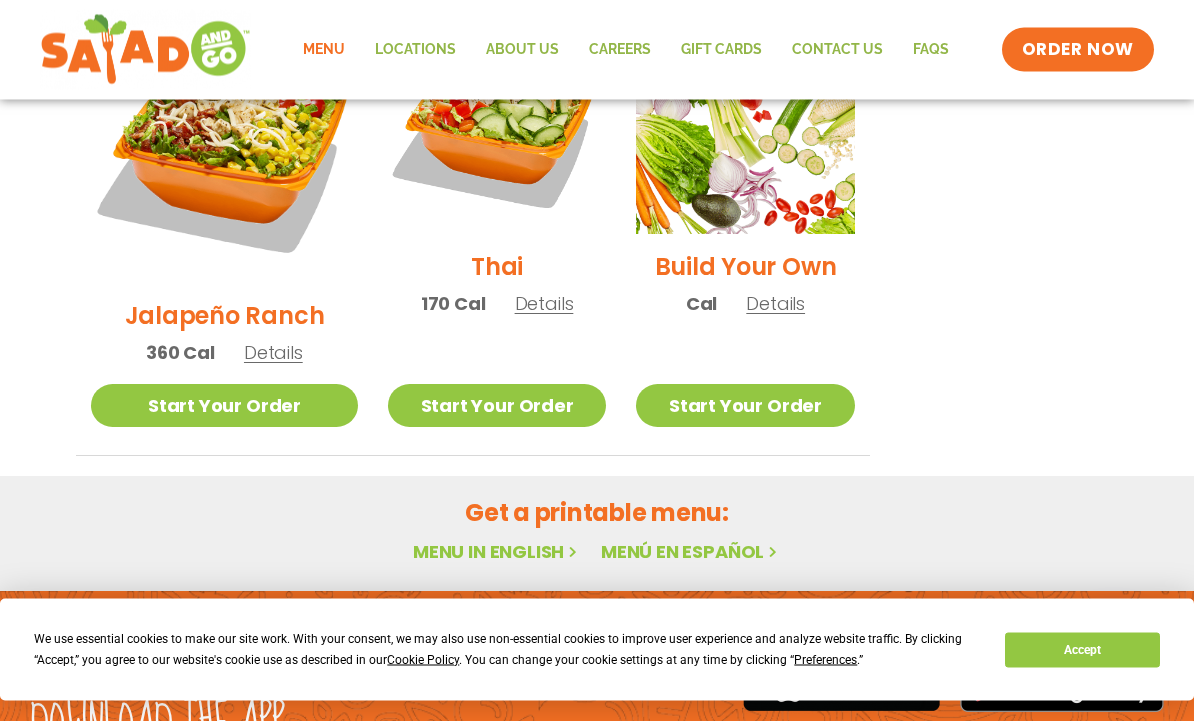 click on "Accept" at bounding box center (1082, 650) 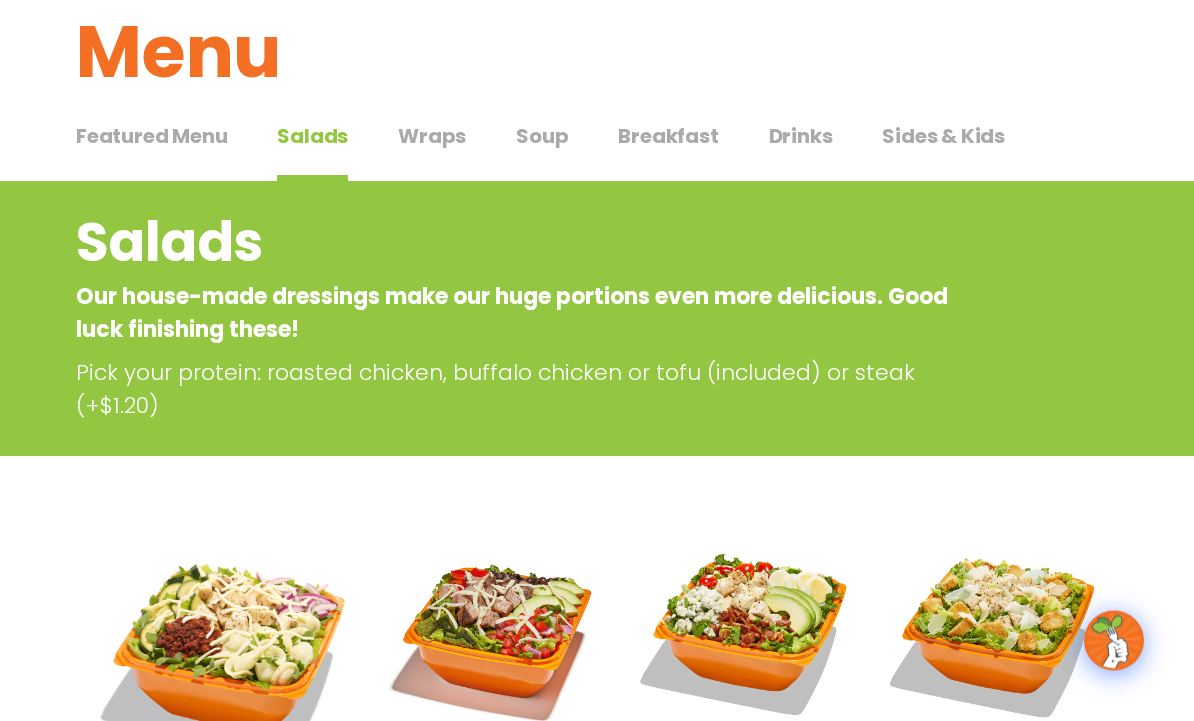 scroll, scrollTop: 0, scrollLeft: 0, axis: both 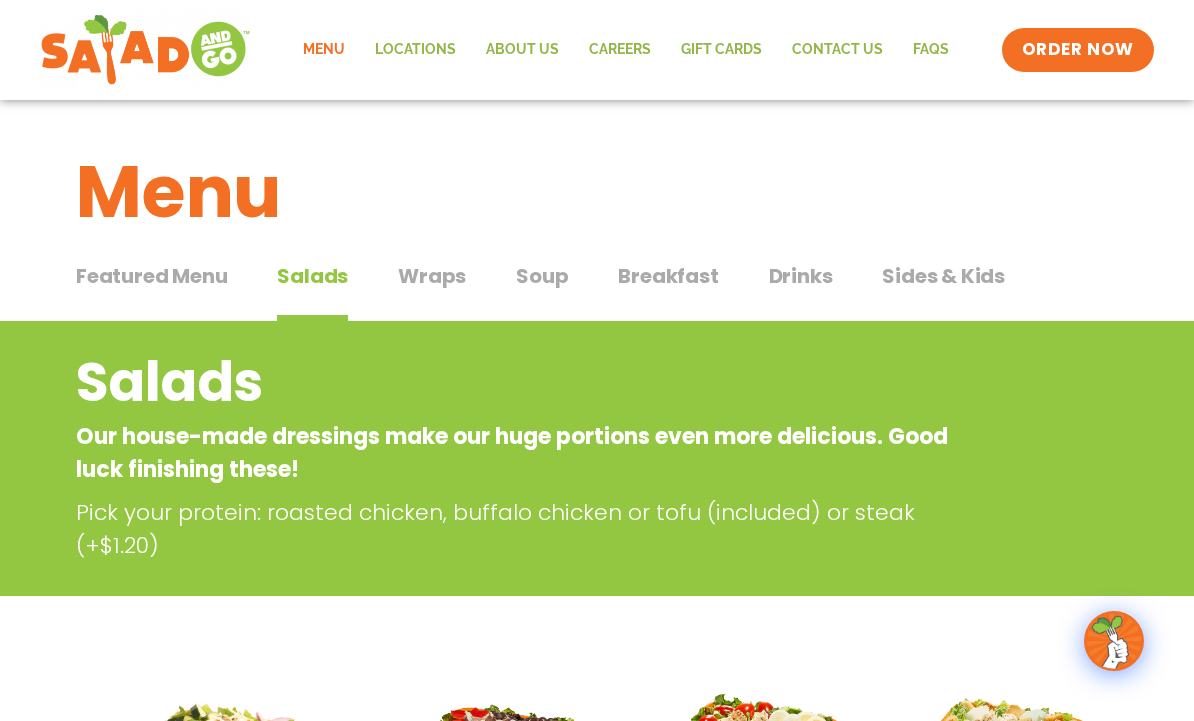 click on "Featured Menu" at bounding box center (151, 276) 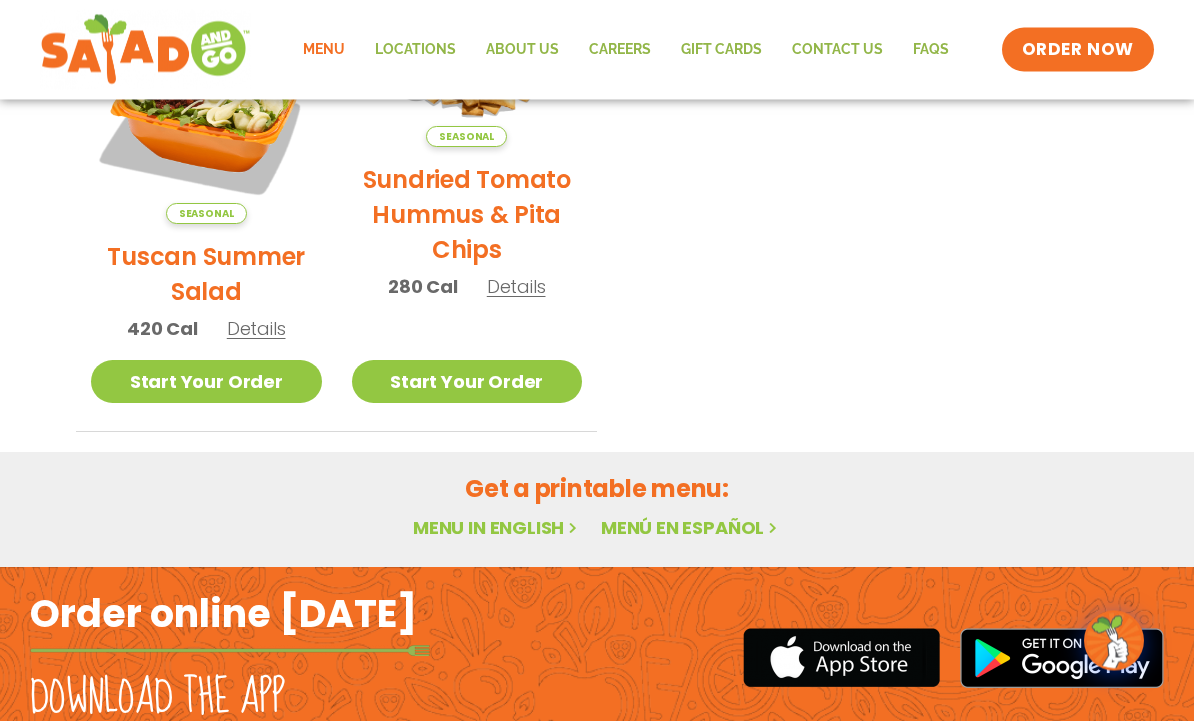 scroll, scrollTop: 656, scrollLeft: 0, axis: vertical 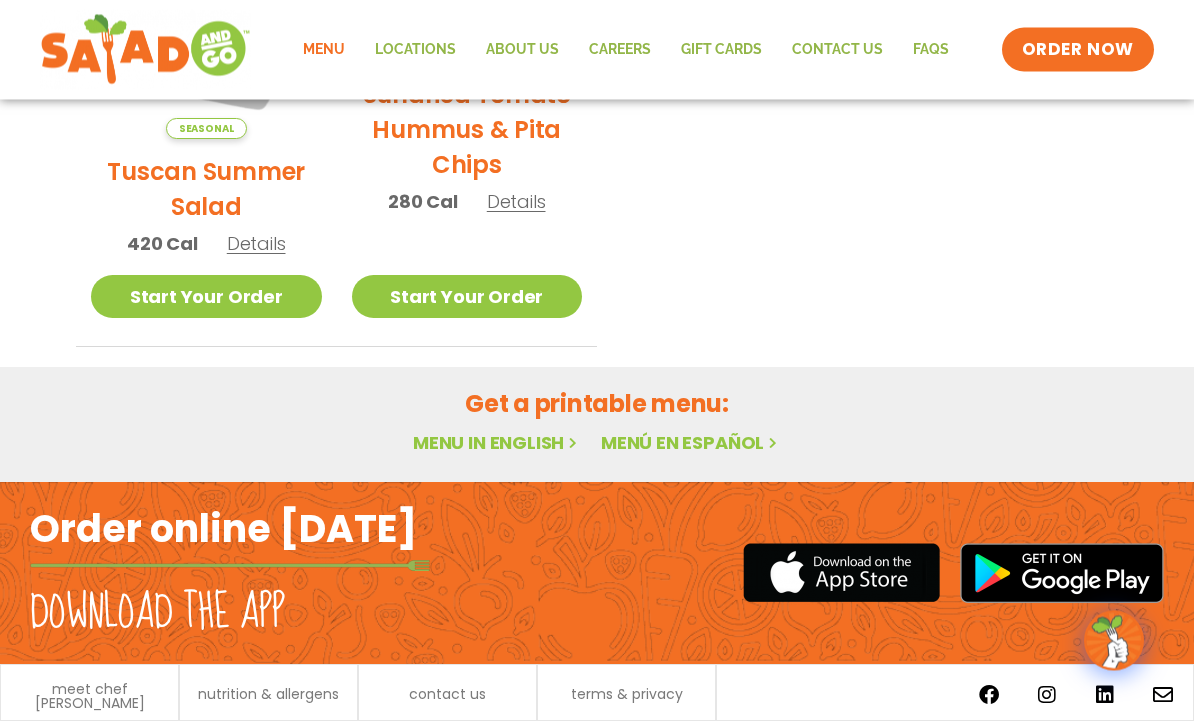click at bounding box center (841, 573) 